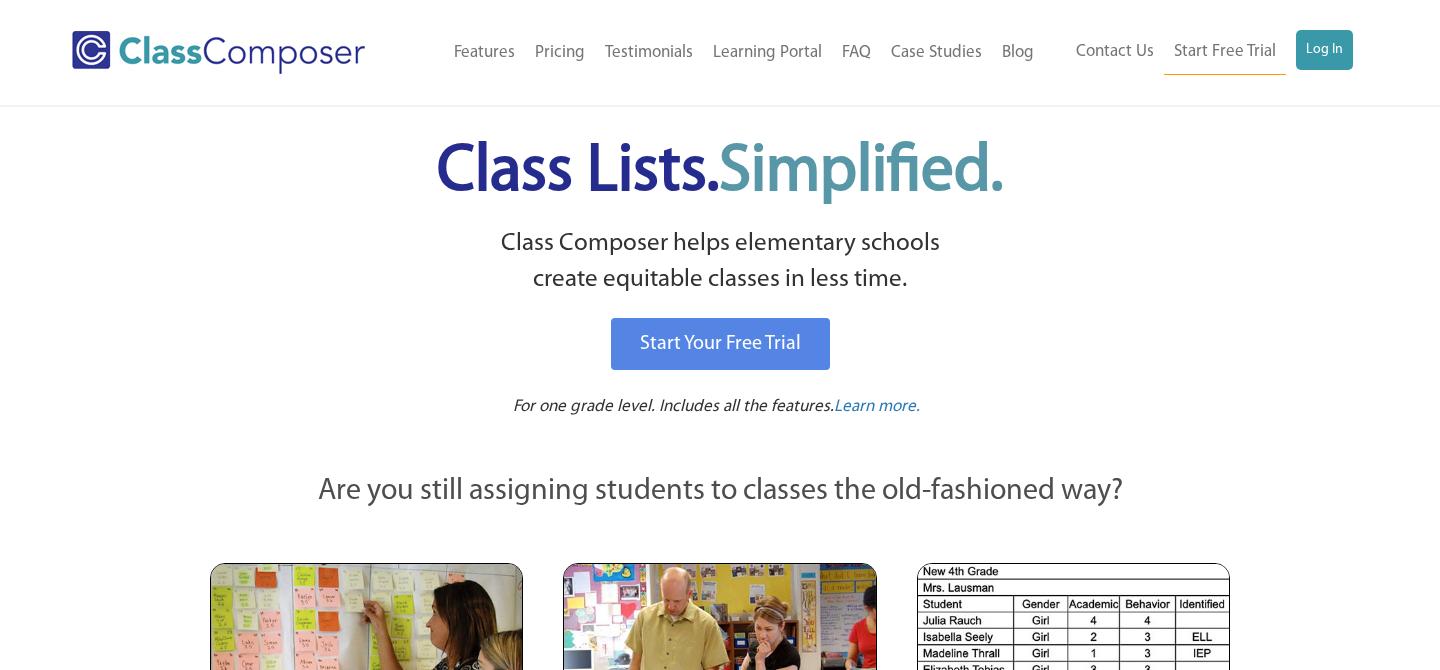 scroll, scrollTop: 0, scrollLeft: 0, axis: both 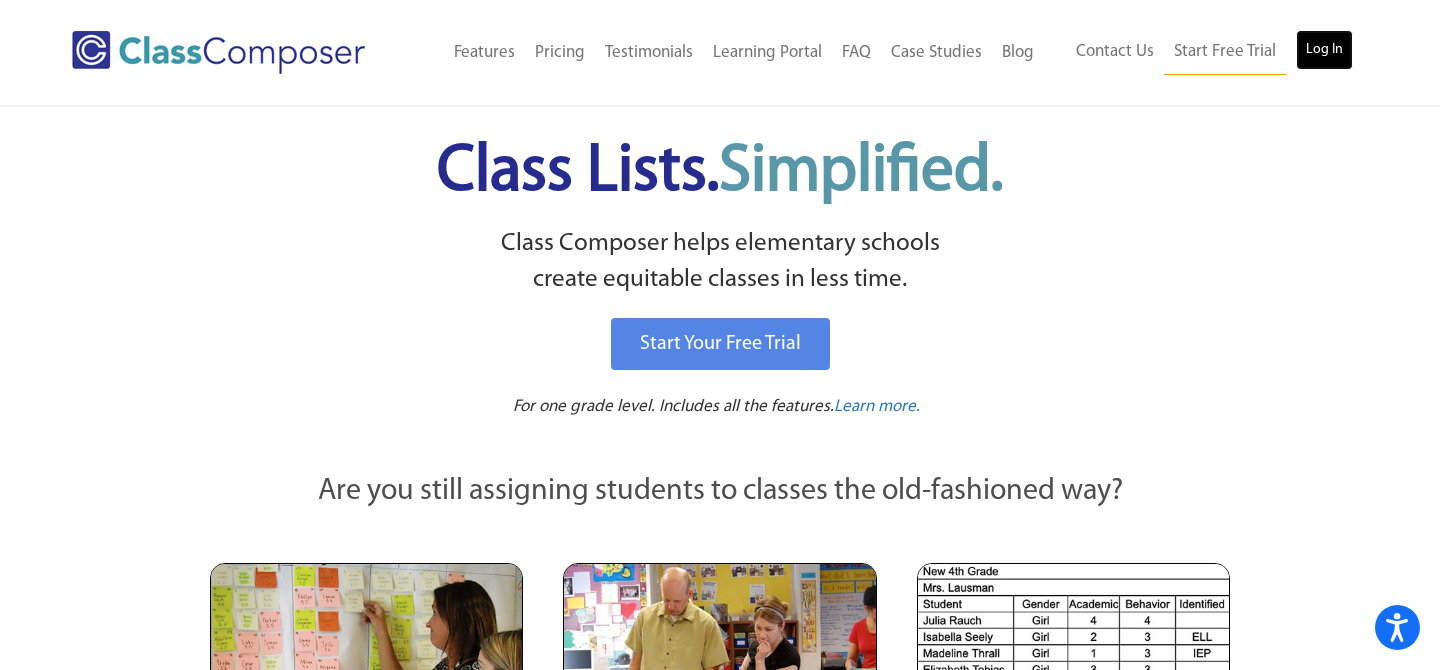 click on "Log In" at bounding box center [1324, 50] 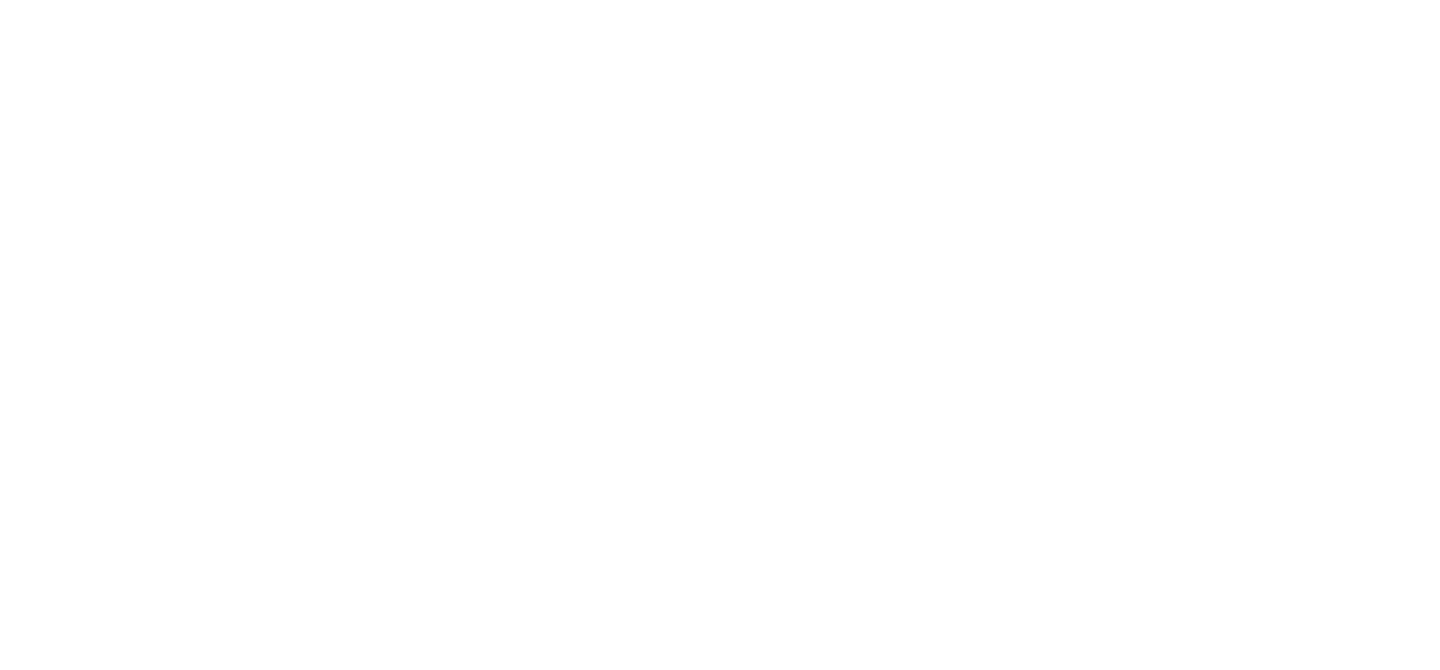 scroll, scrollTop: 0, scrollLeft: 0, axis: both 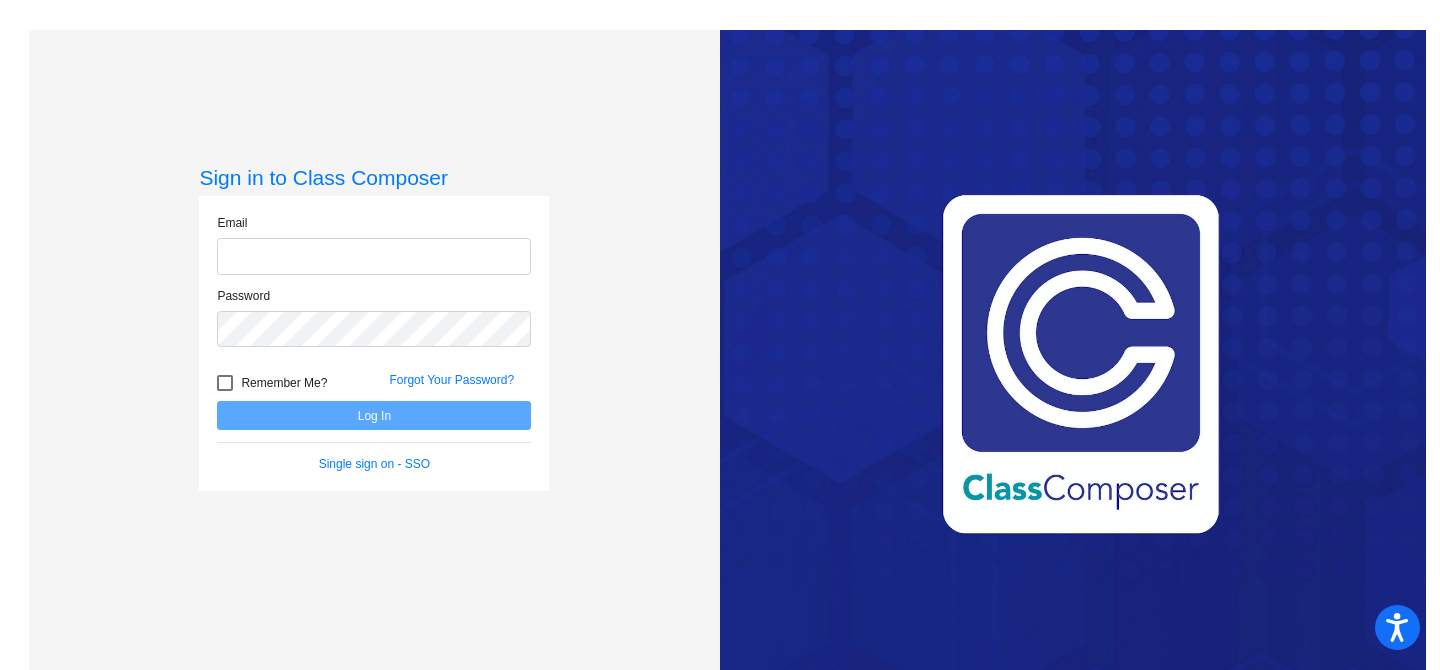 type on "[EMAIL]" 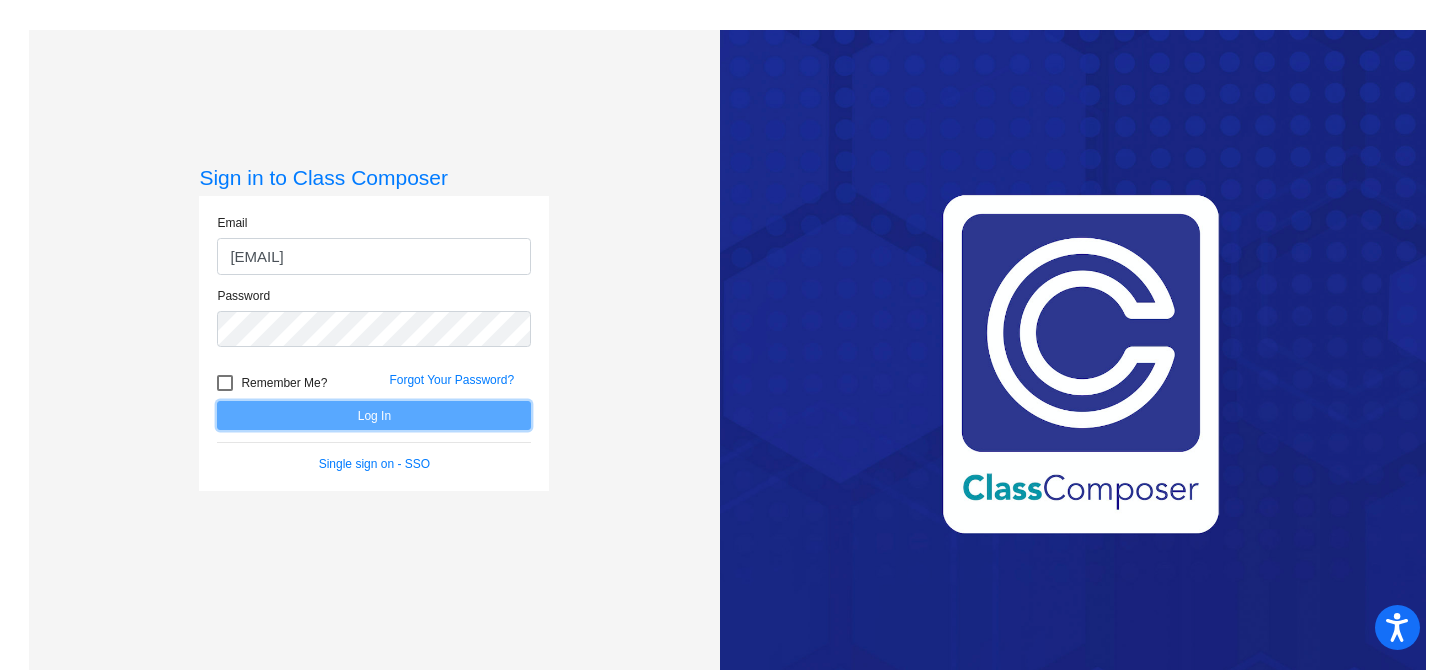 click on "Log In" 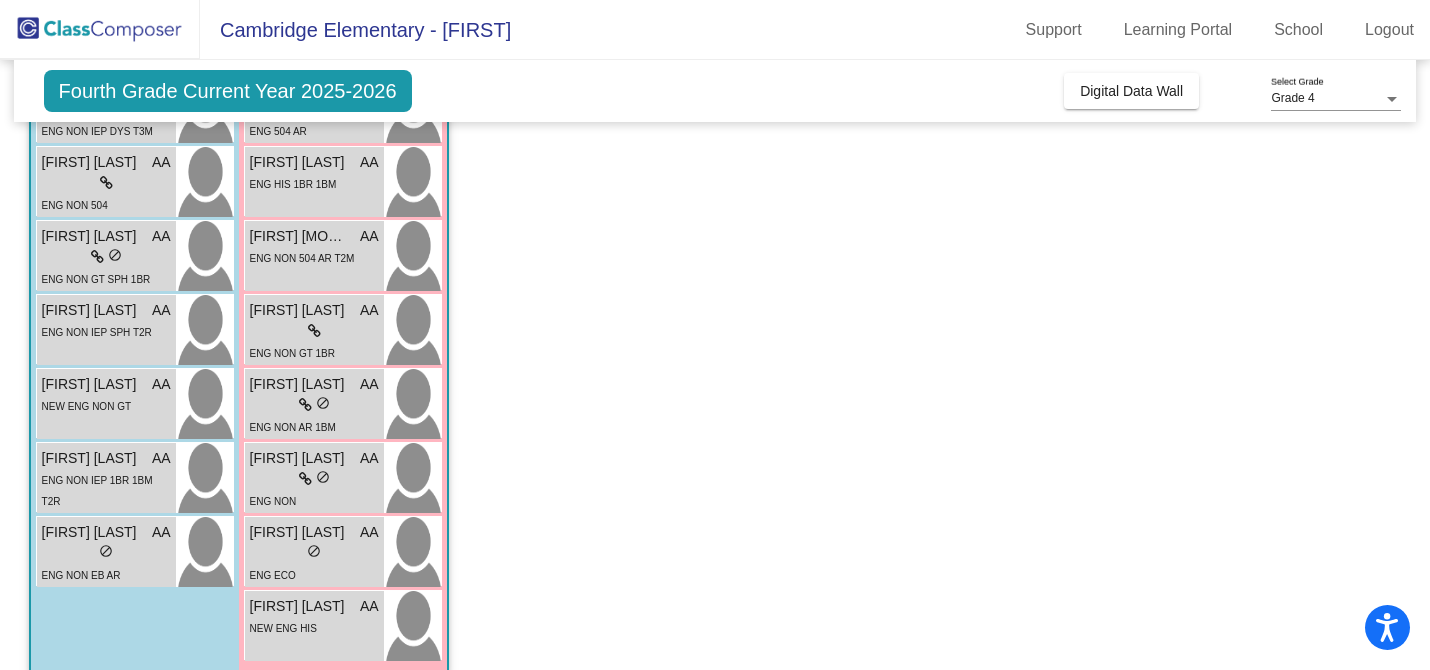 scroll, scrollTop: 321, scrollLeft: 0, axis: vertical 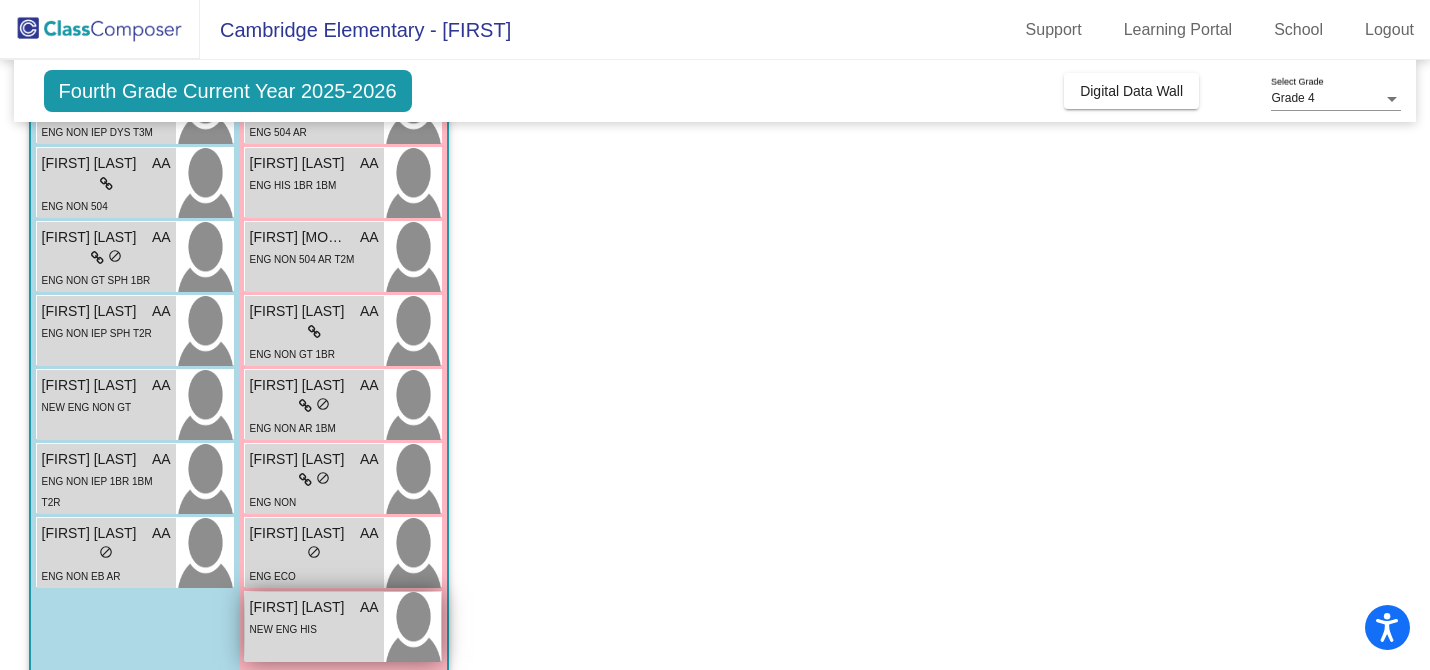 click on "[FIRST] [LAST]" at bounding box center (300, 607) 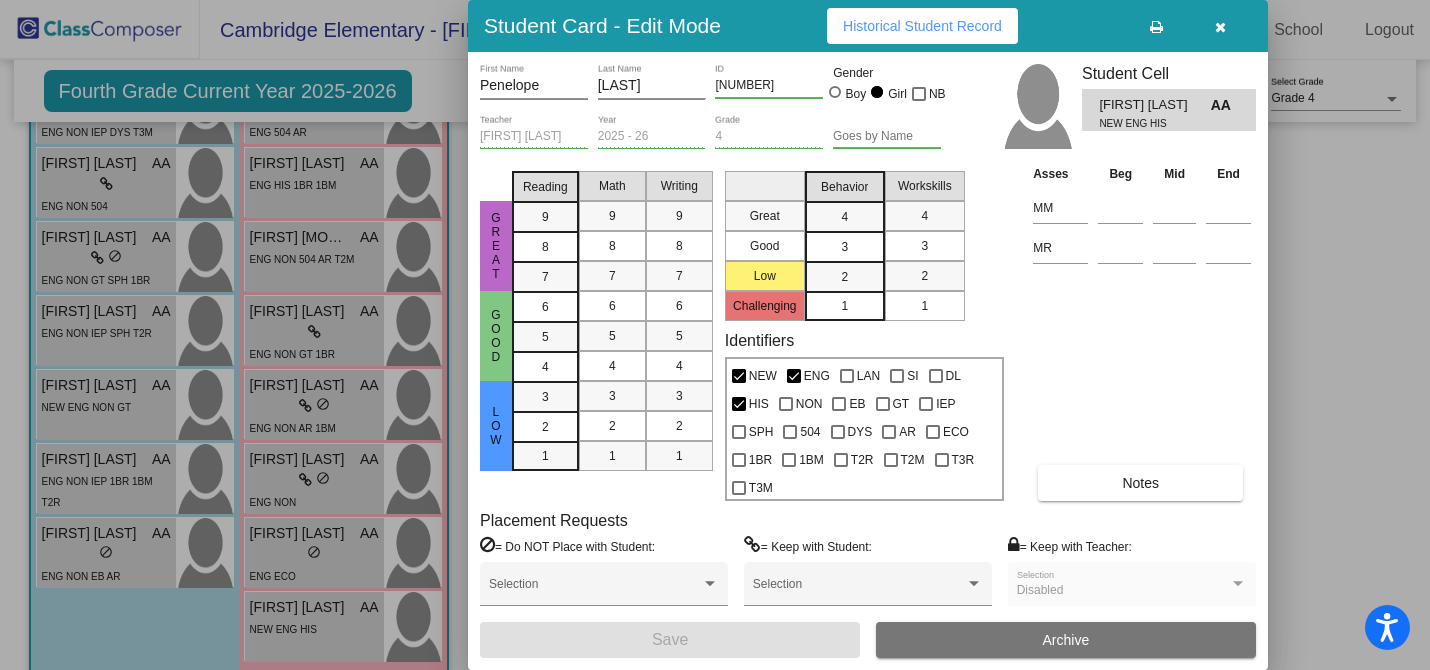 click at bounding box center [715, 335] 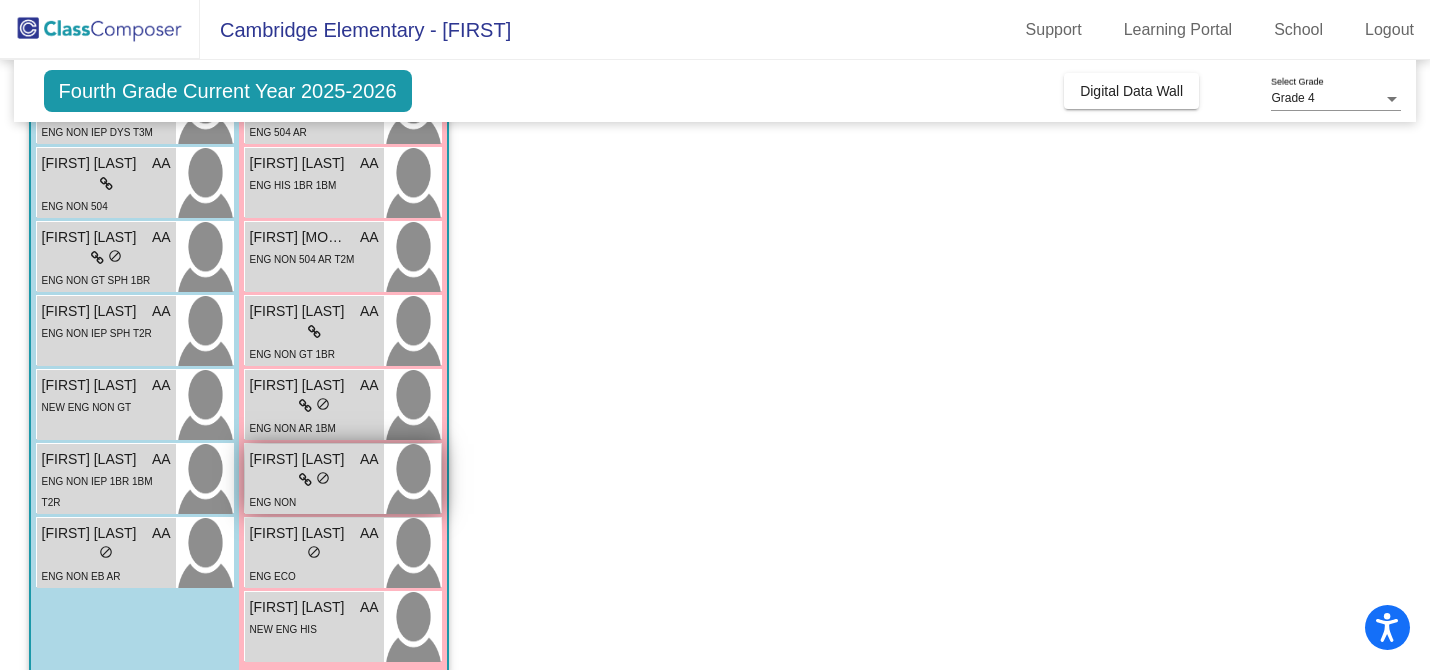 click on "lock do_not_disturb_alt" at bounding box center (314, 480) 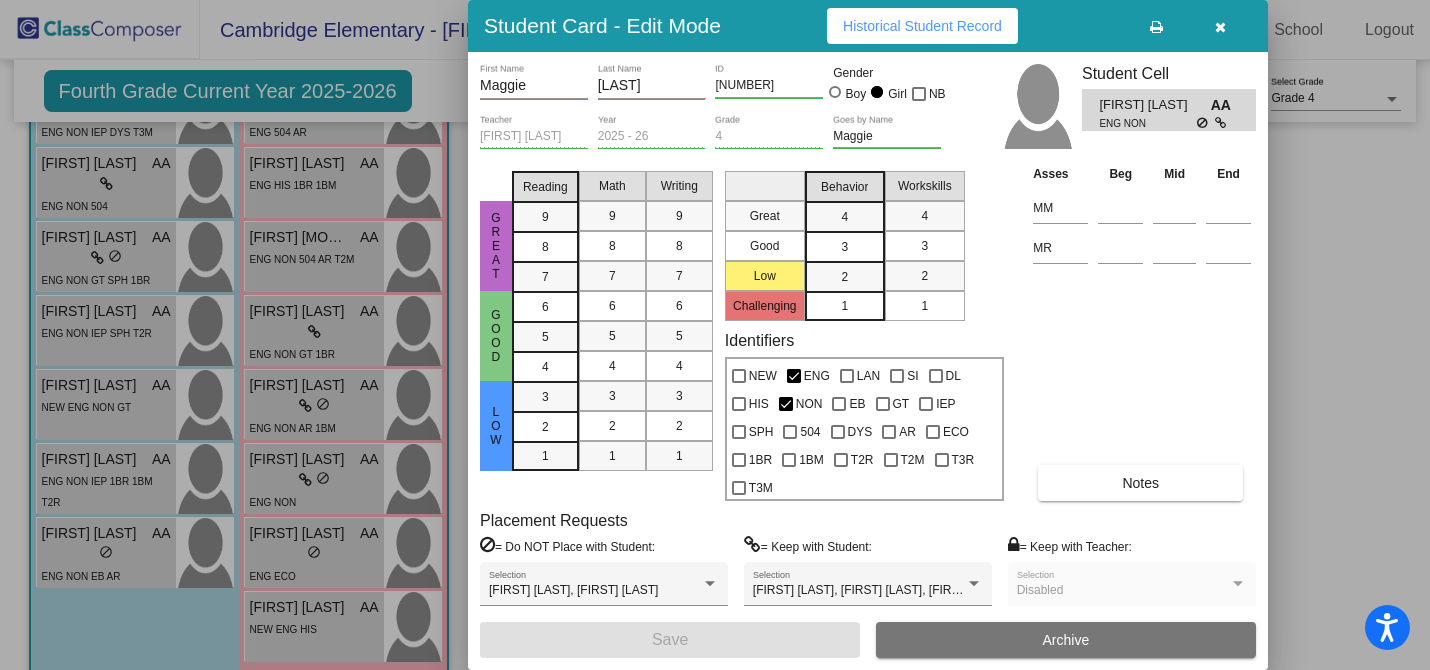 click at bounding box center [715, 335] 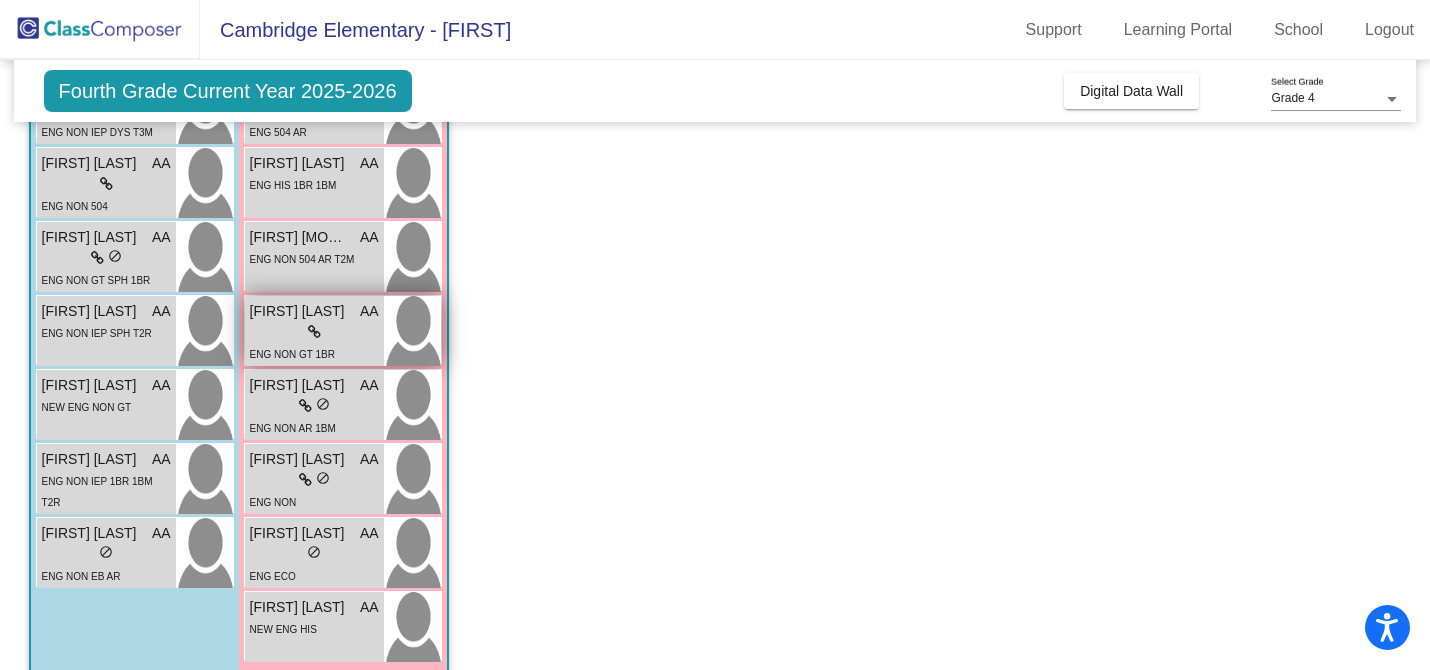click on "ENG NON GT 1BR" at bounding box center (292, 353) 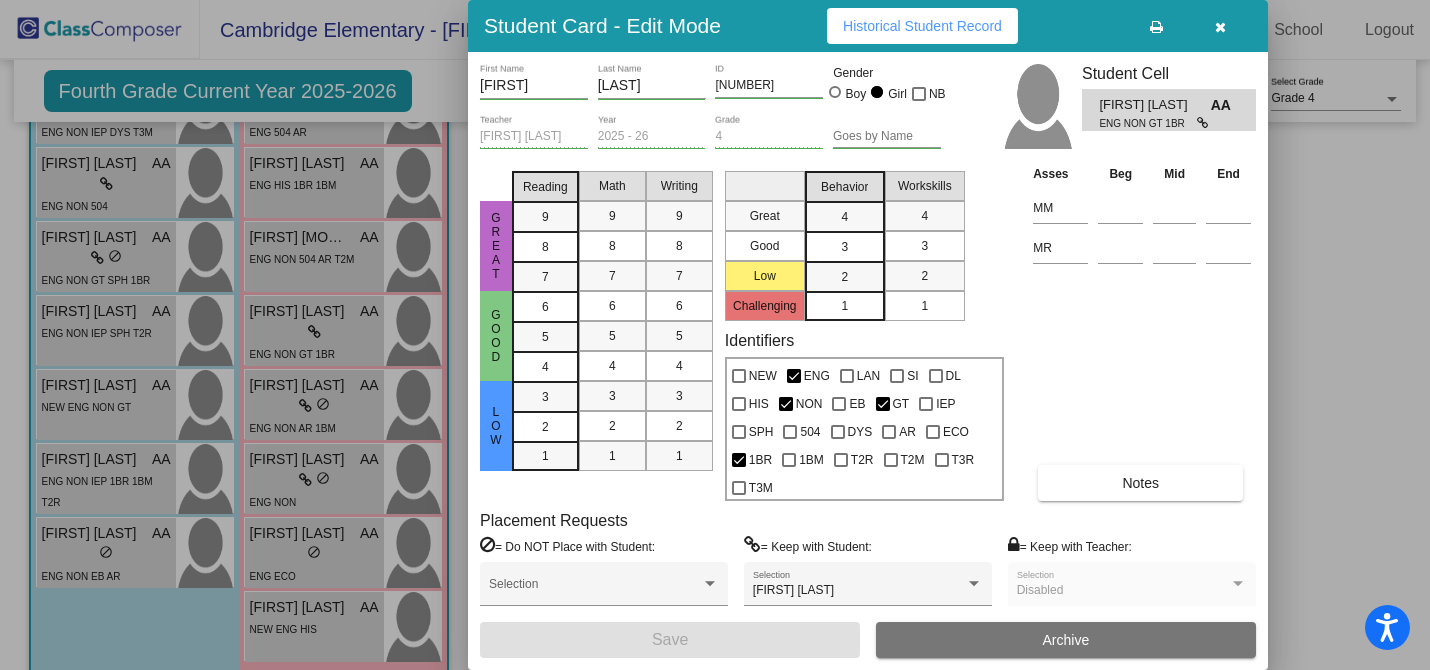 click at bounding box center [715, 335] 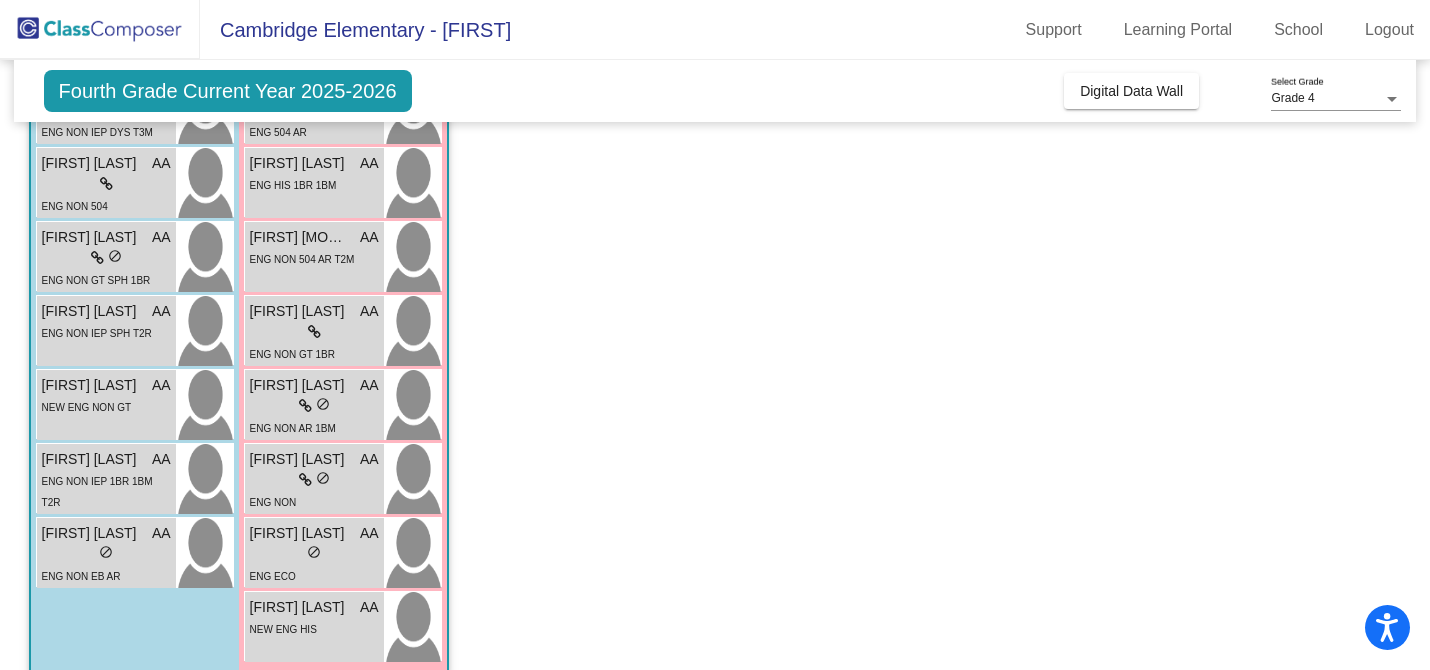 click on "ENG NON 504 AR T2M" at bounding box center [302, 259] 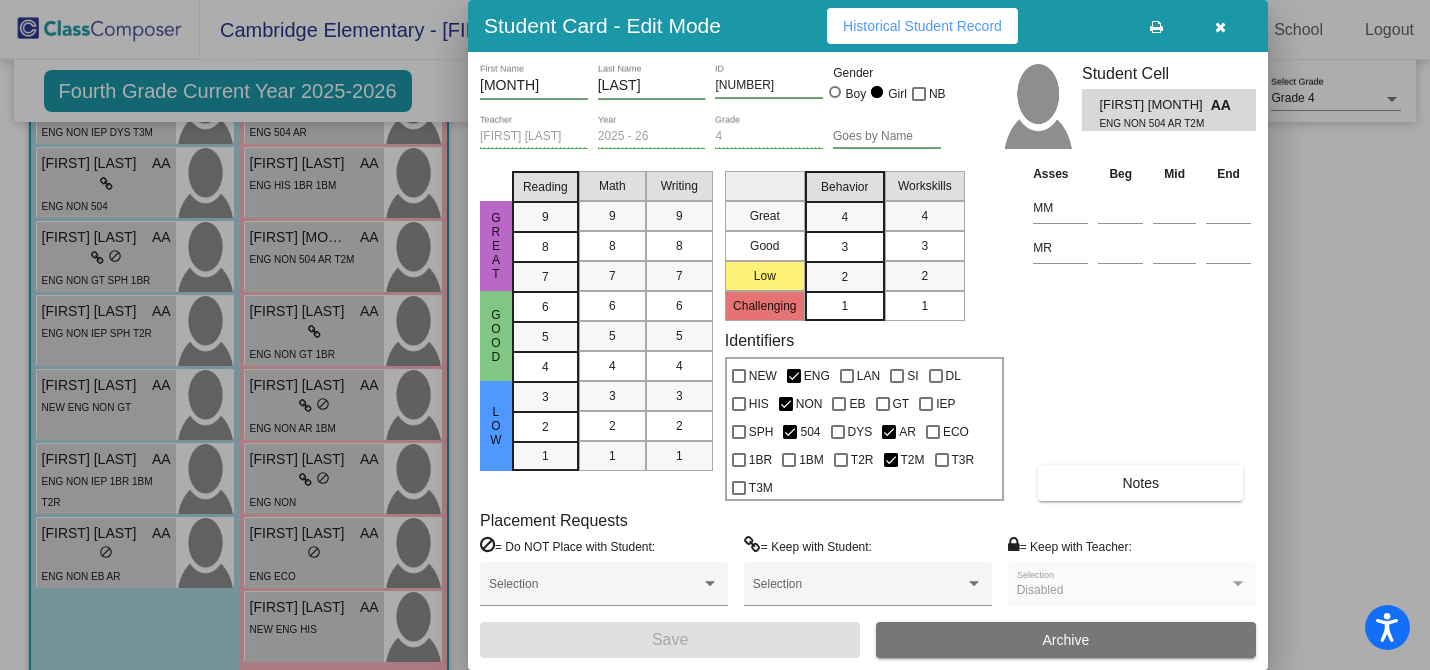 click at bounding box center [715, 335] 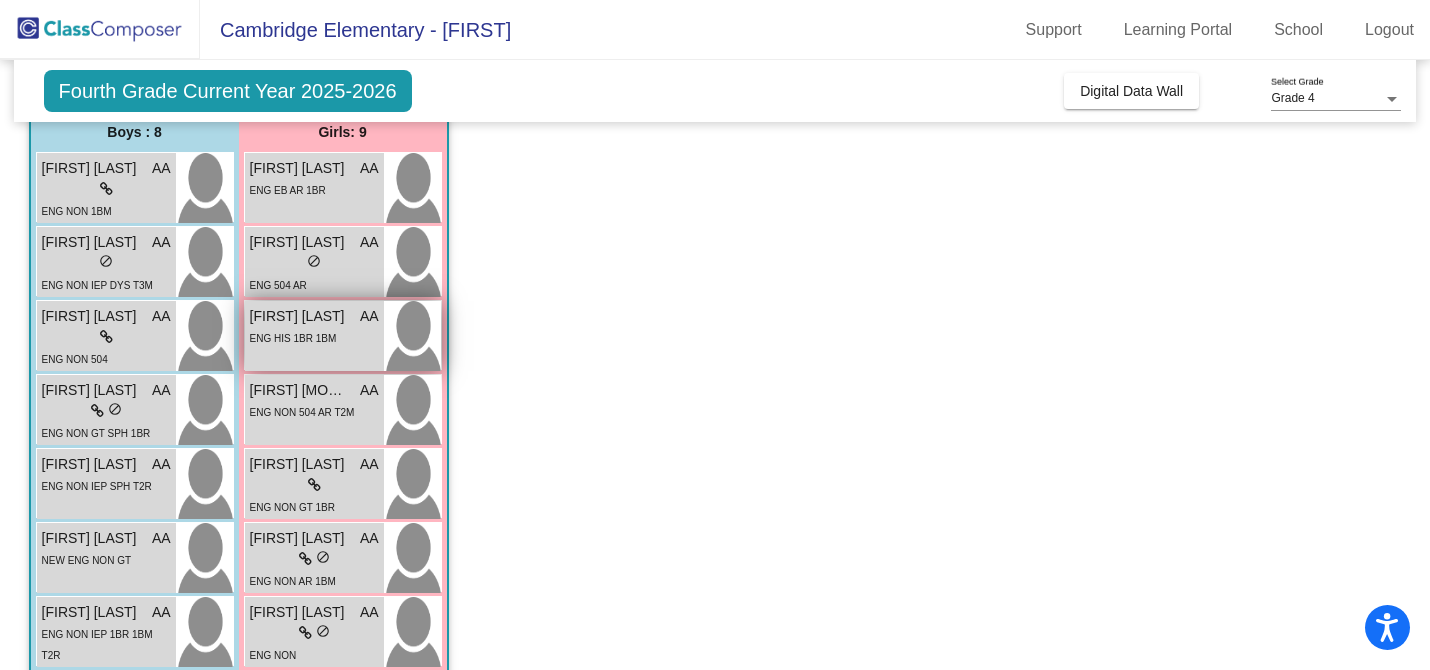 scroll, scrollTop: 168, scrollLeft: 0, axis: vertical 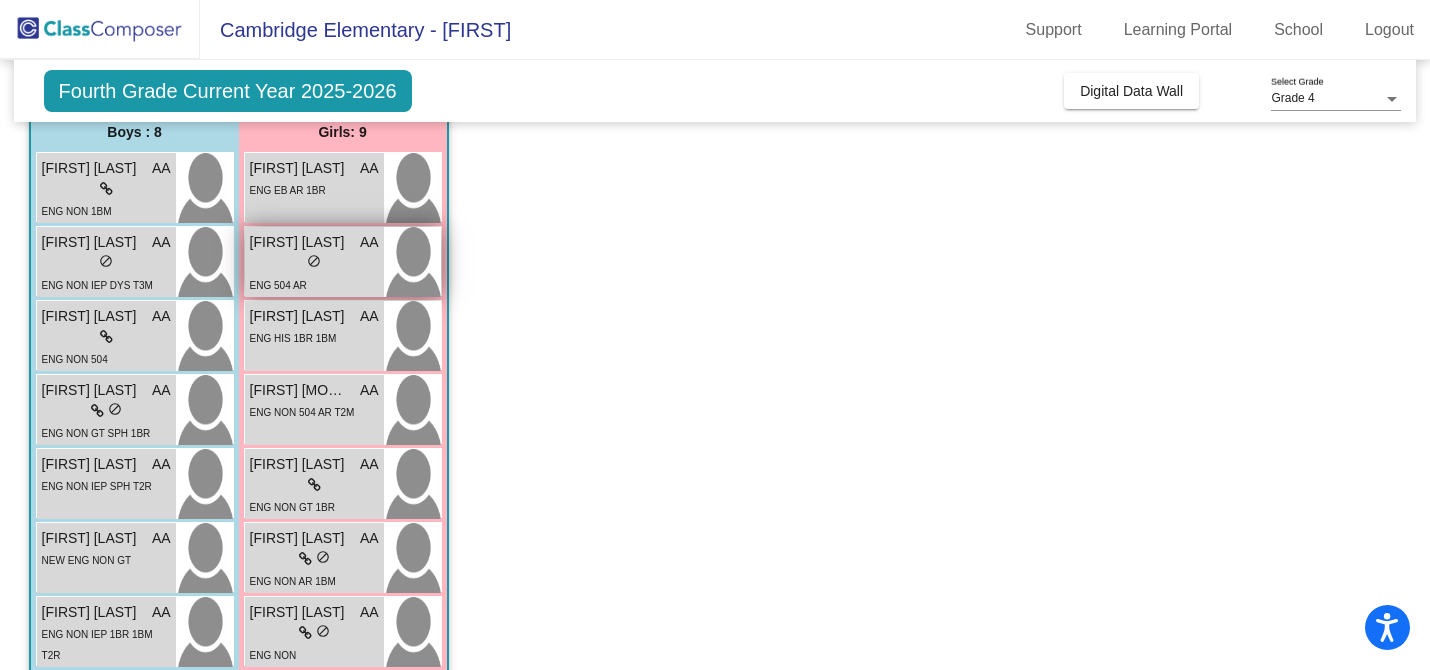 click on "lock do_not_disturb_alt" at bounding box center [314, 263] 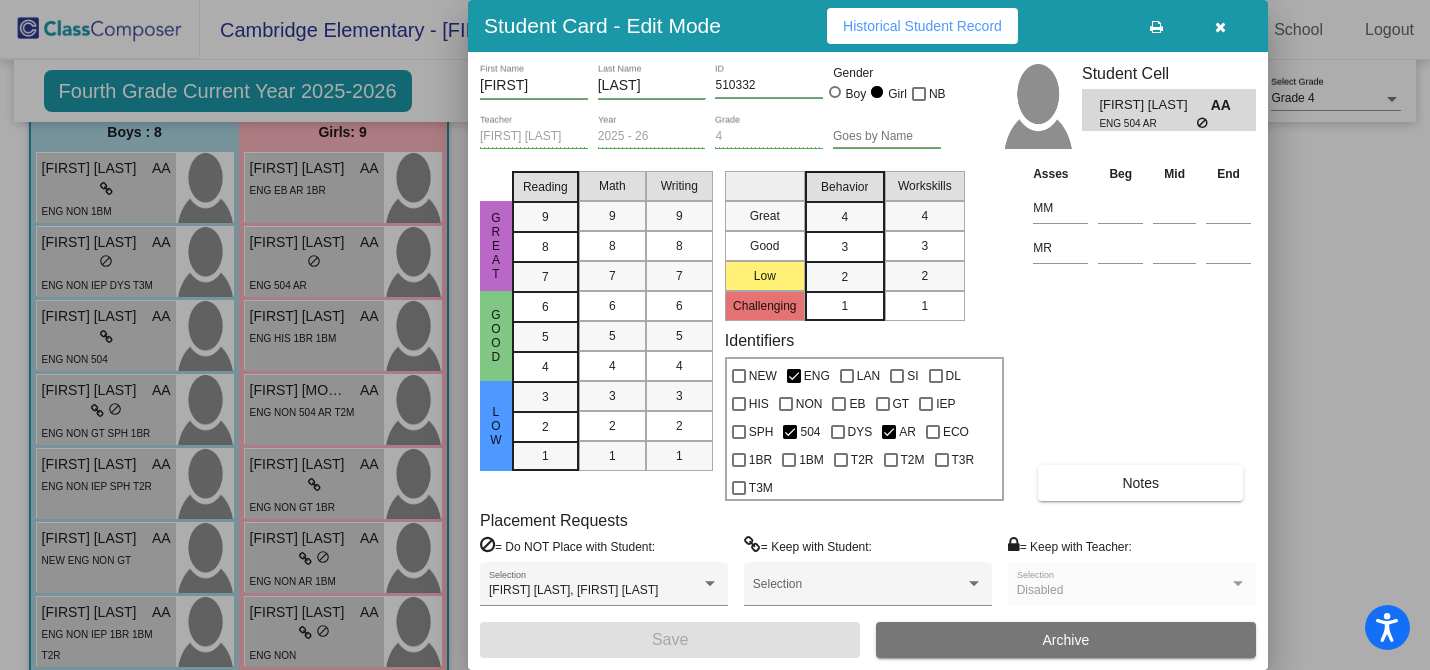 click at bounding box center (715, 335) 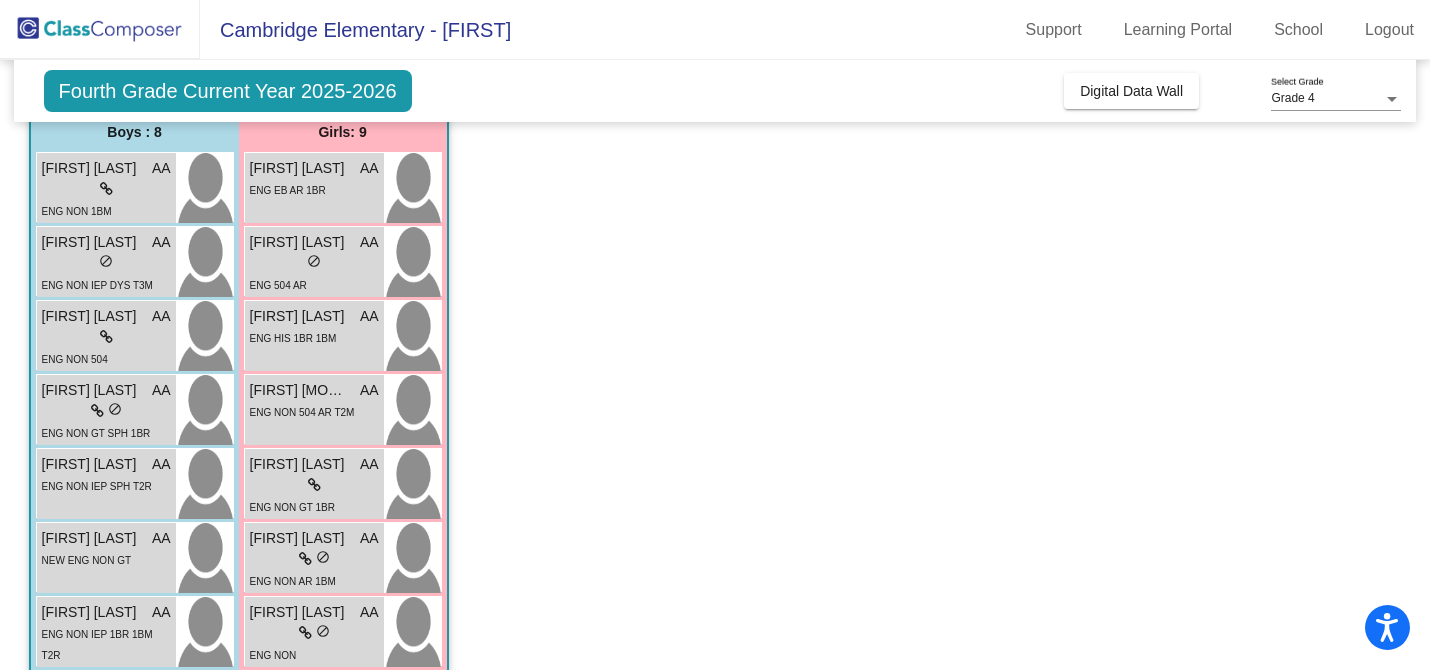 click on "ENG EB AR 1BR" at bounding box center (288, 189) 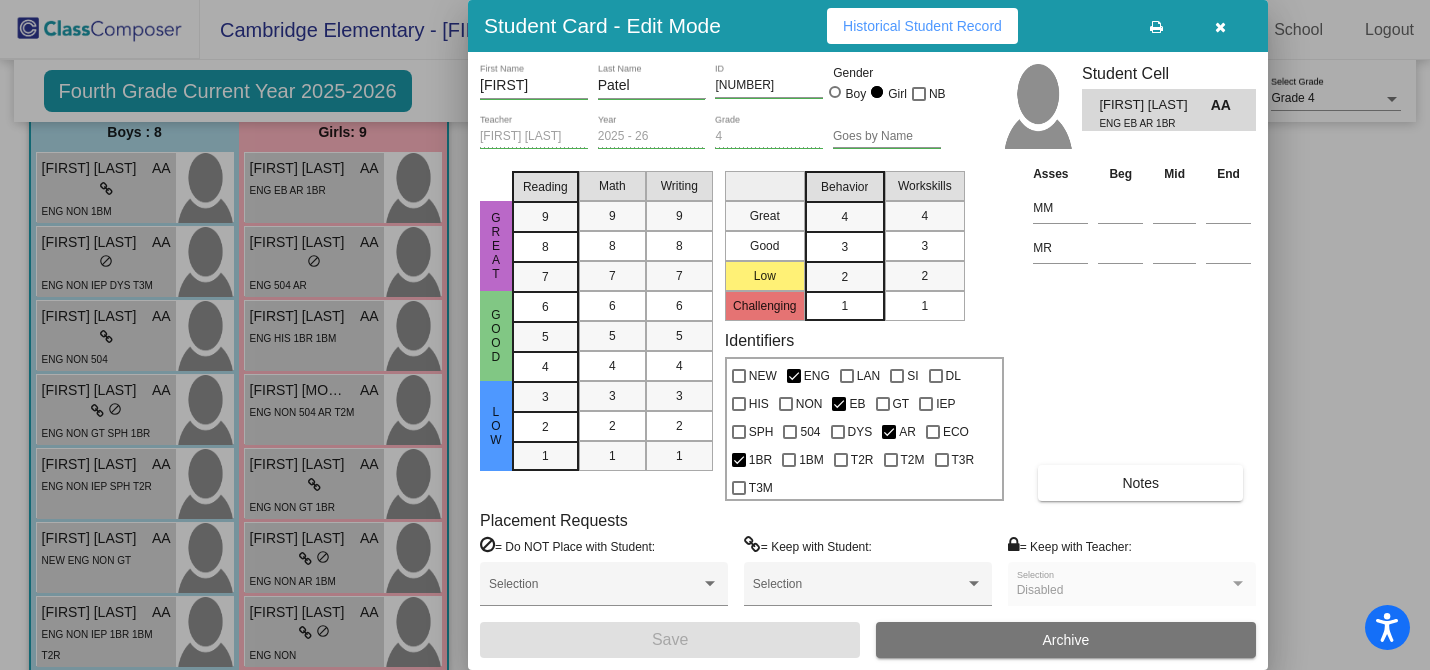 click at bounding box center (715, 335) 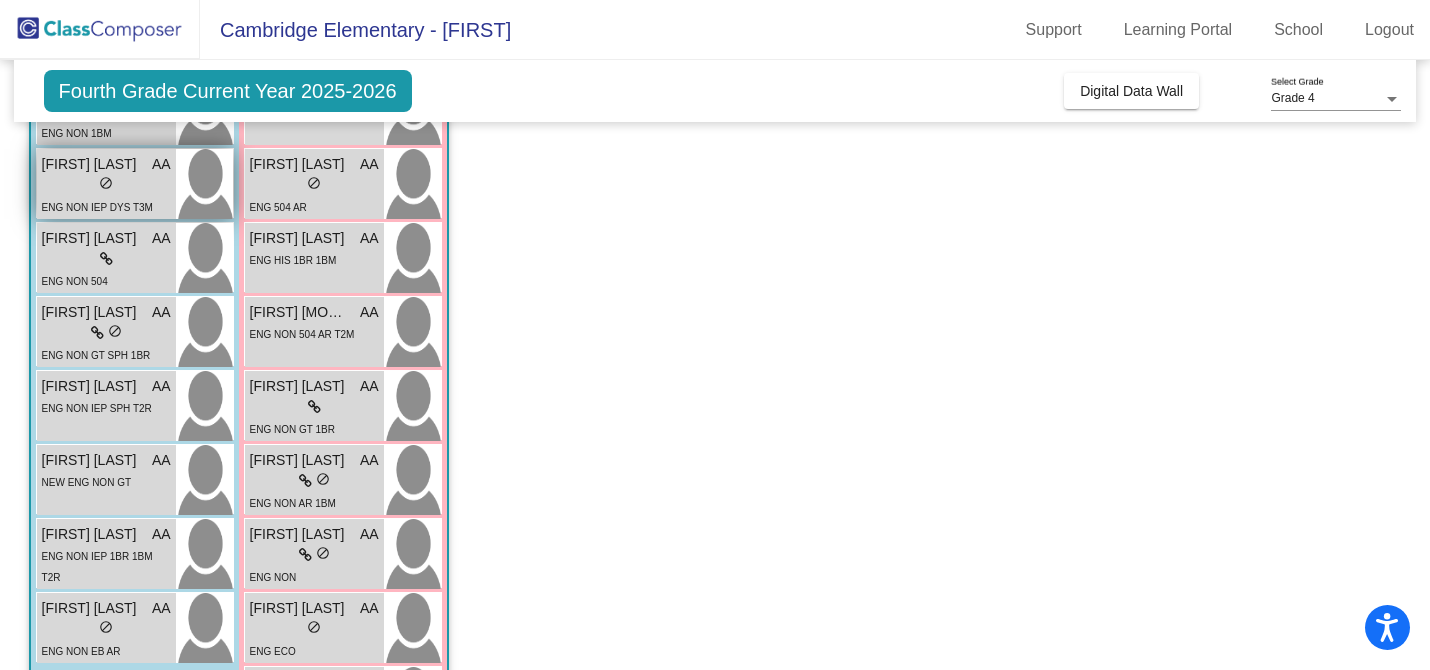 scroll, scrollTop: 252, scrollLeft: 0, axis: vertical 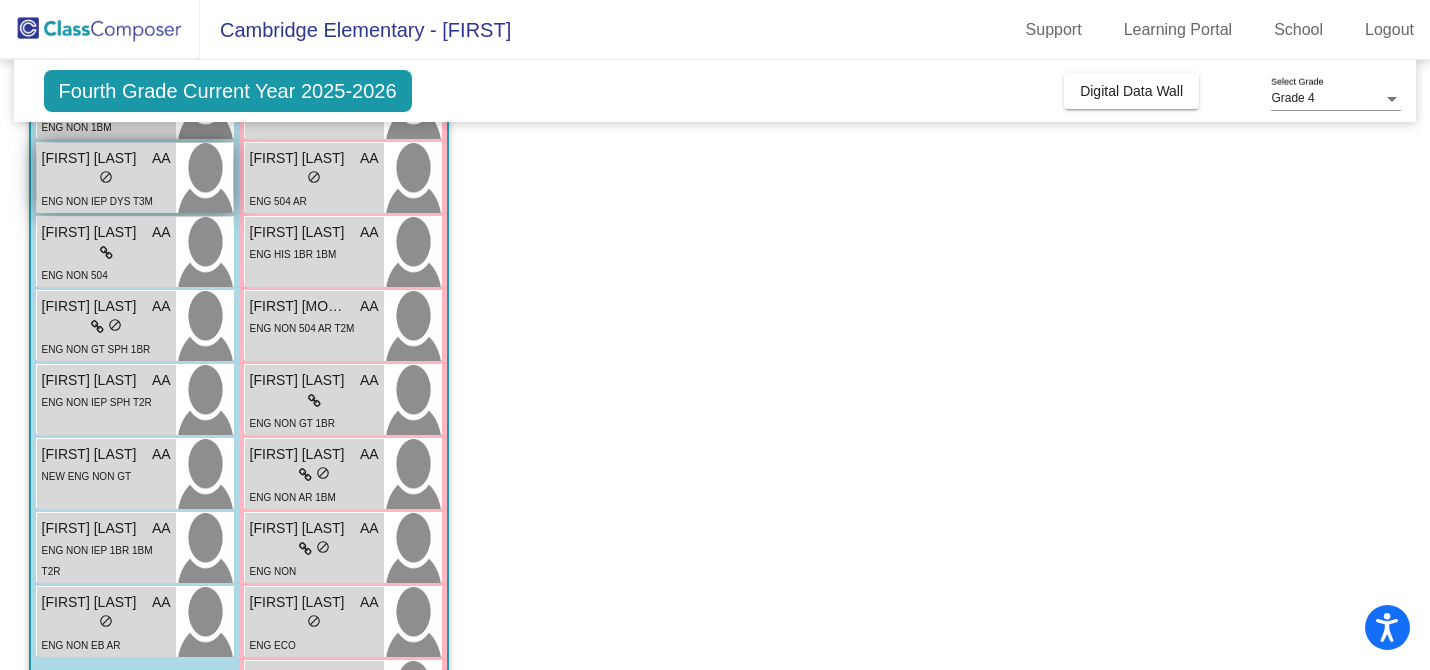 click on "ENG NON IEP DYS T3M" at bounding box center (97, 201) 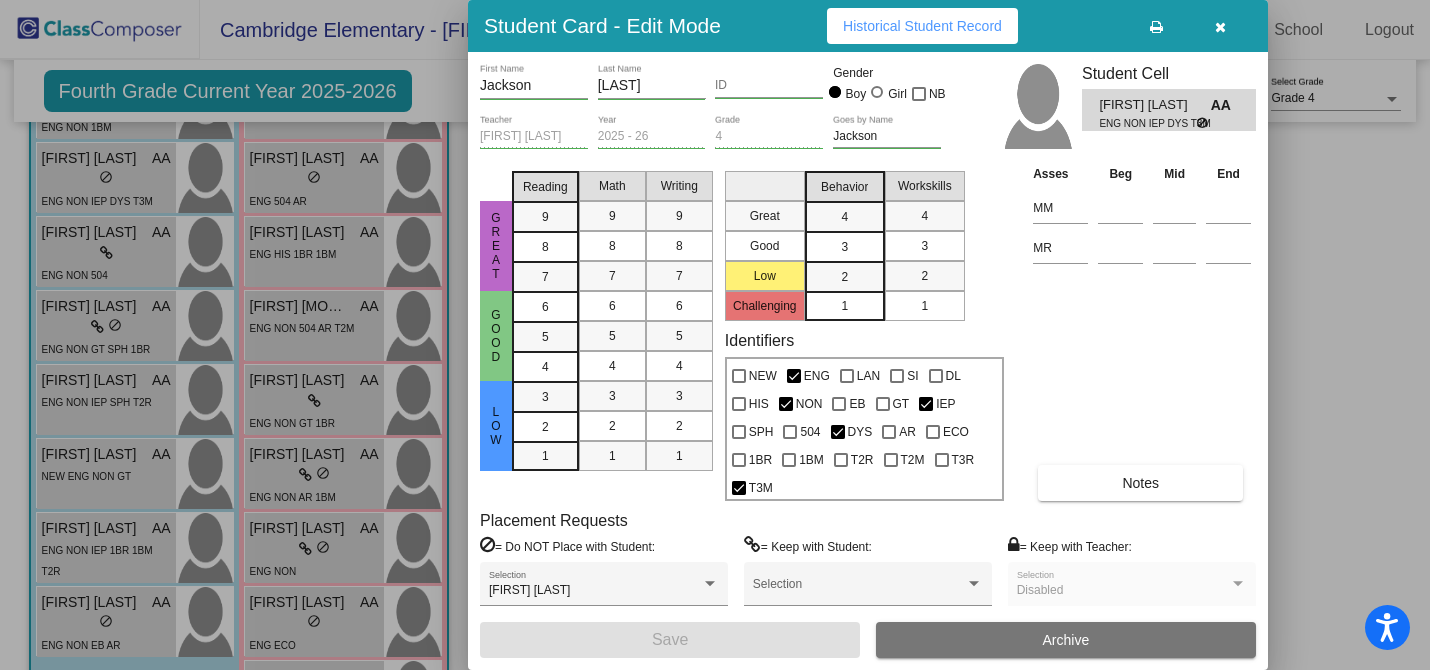 click at bounding box center (715, 335) 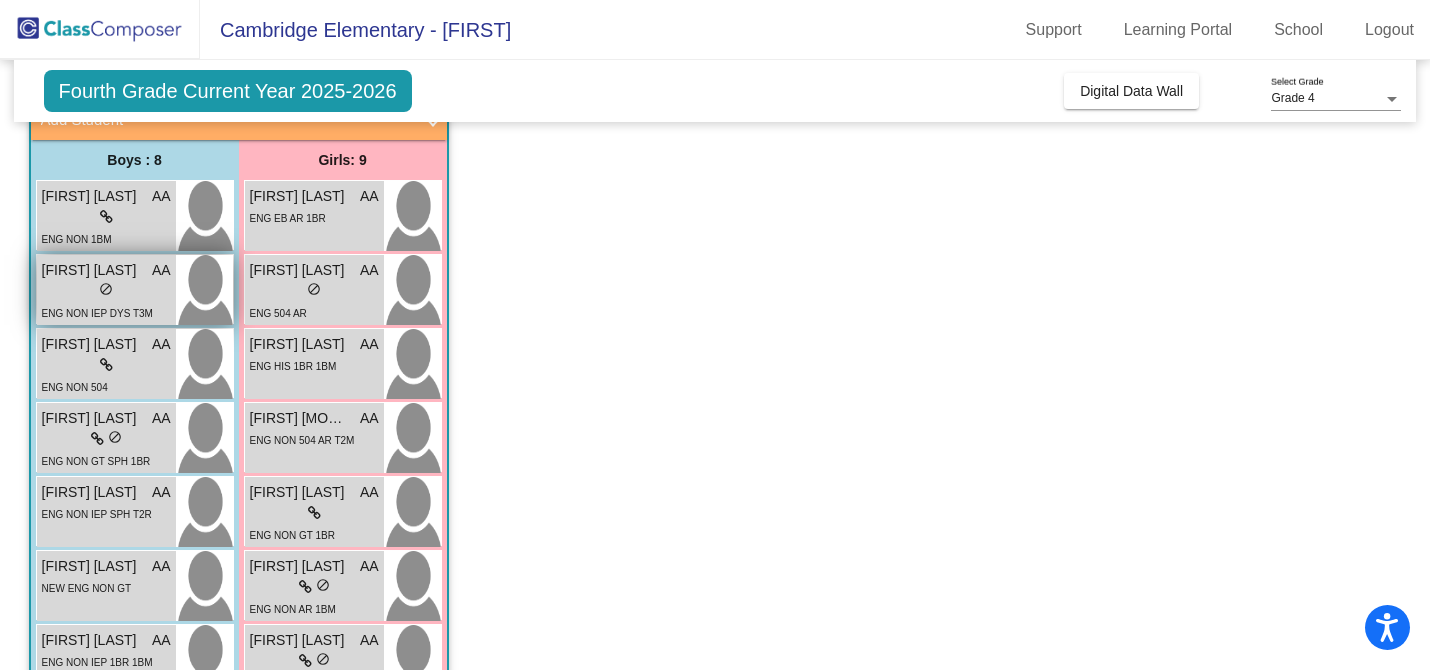 scroll, scrollTop: 138, scrollLeft: 0, axis: vertical 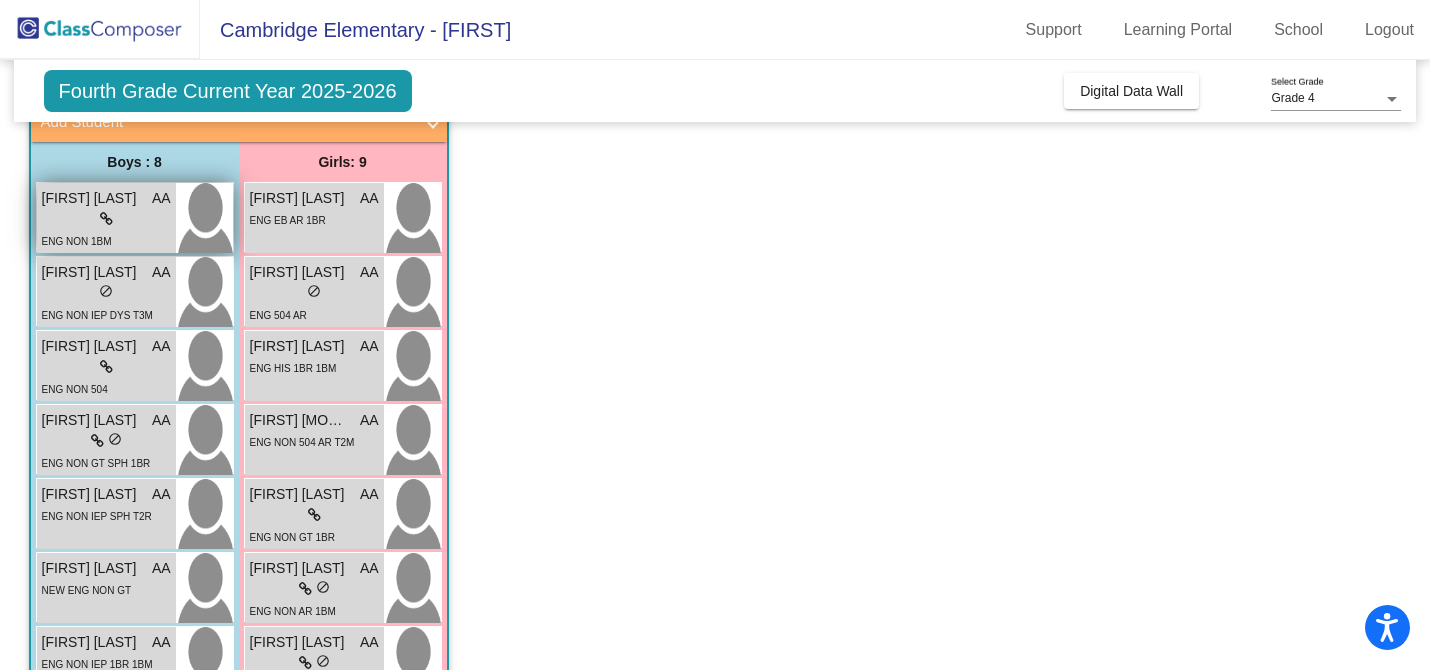 click on "lock do_not_disturb_alt" at bounding box center (106, 219) 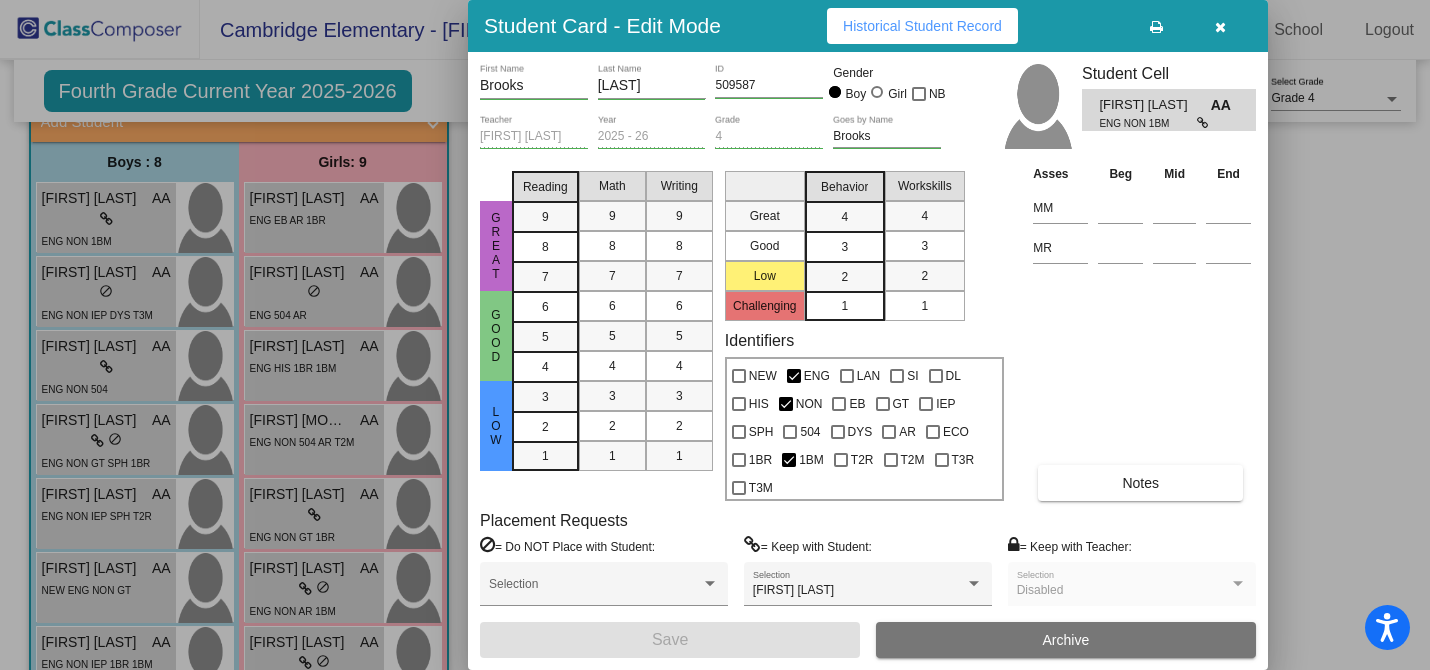scroll, scrollTop: 0, scrollLeft: 0, axis: both 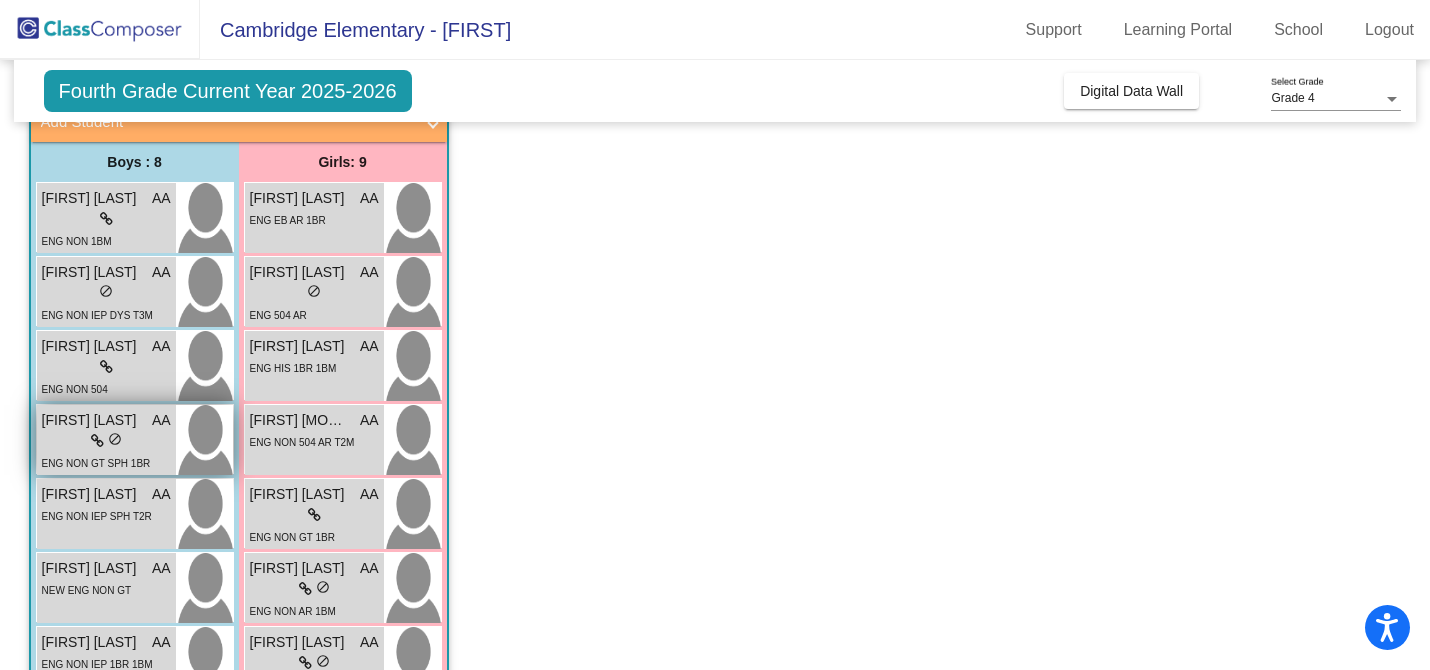 click on "lock do_not_disturb_alt" at bounding box center [106, 441] 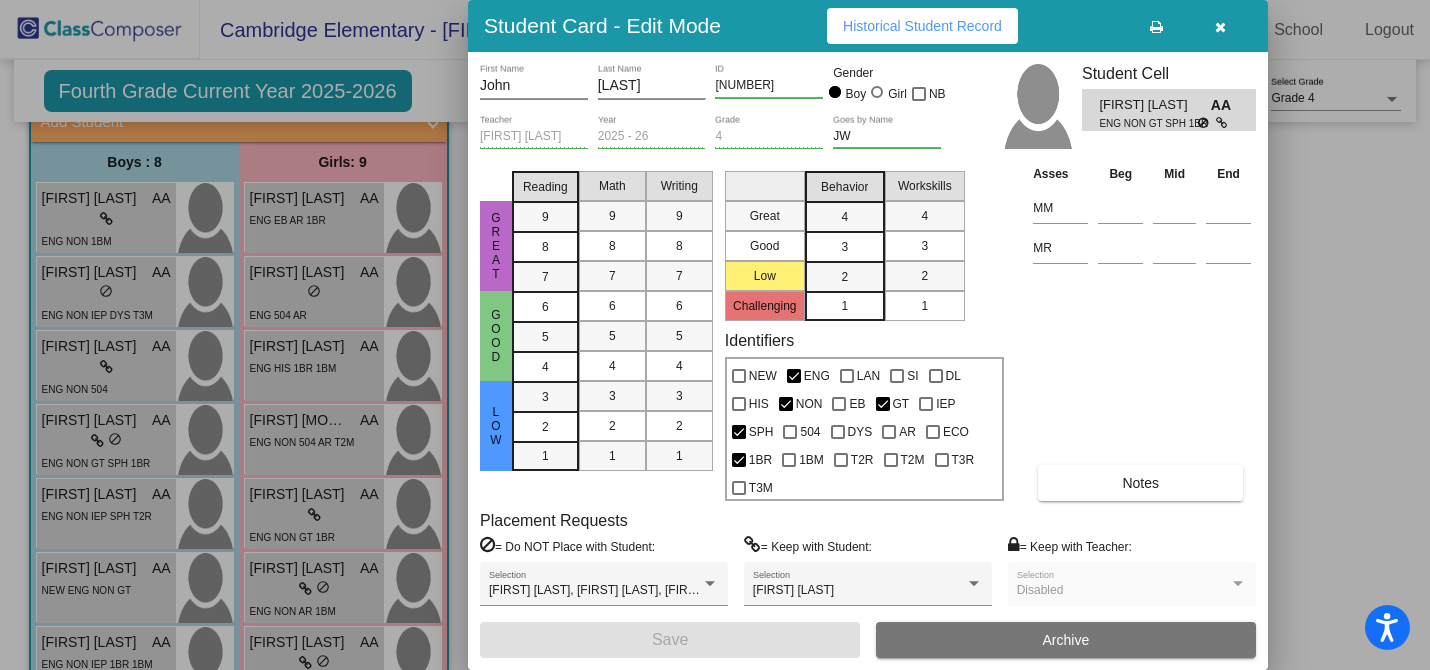 click at bounding box center [715, 335] 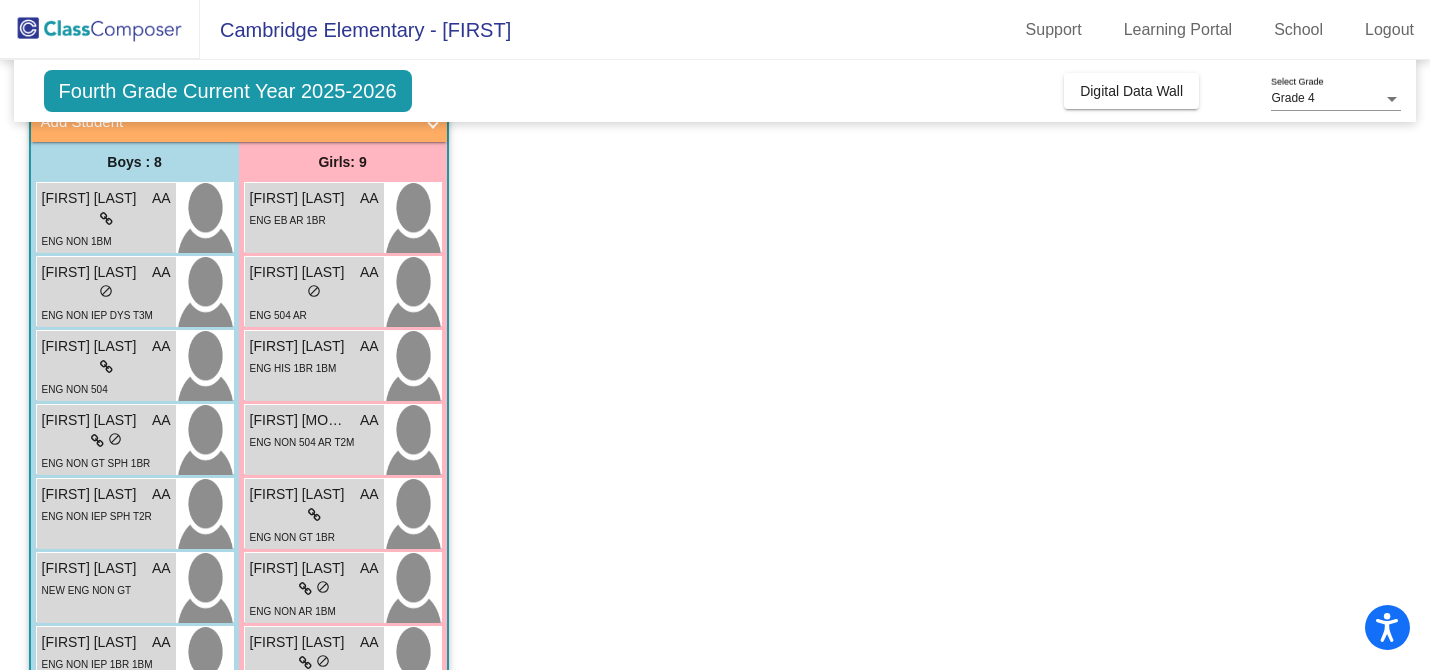 click on "ENG NON IEP SPH T2R" at bounding box center (97, 516) 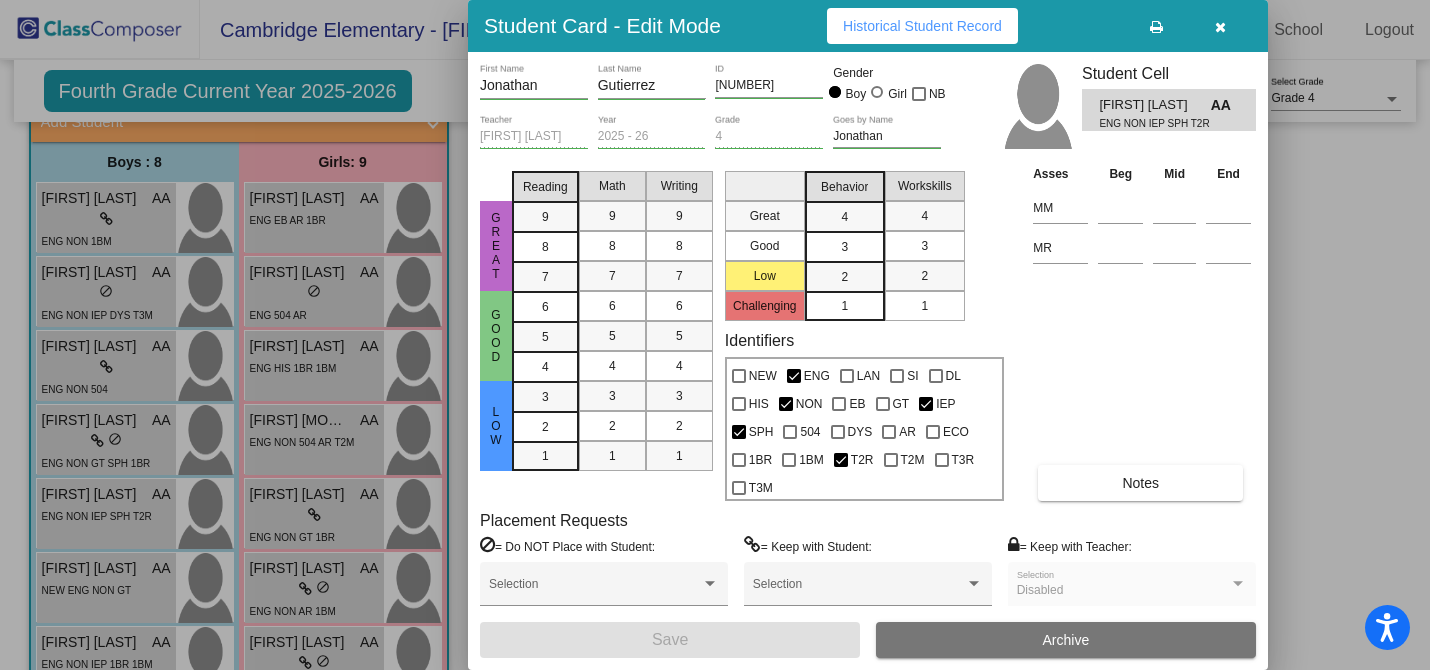 click at bounding box center [715, 335] 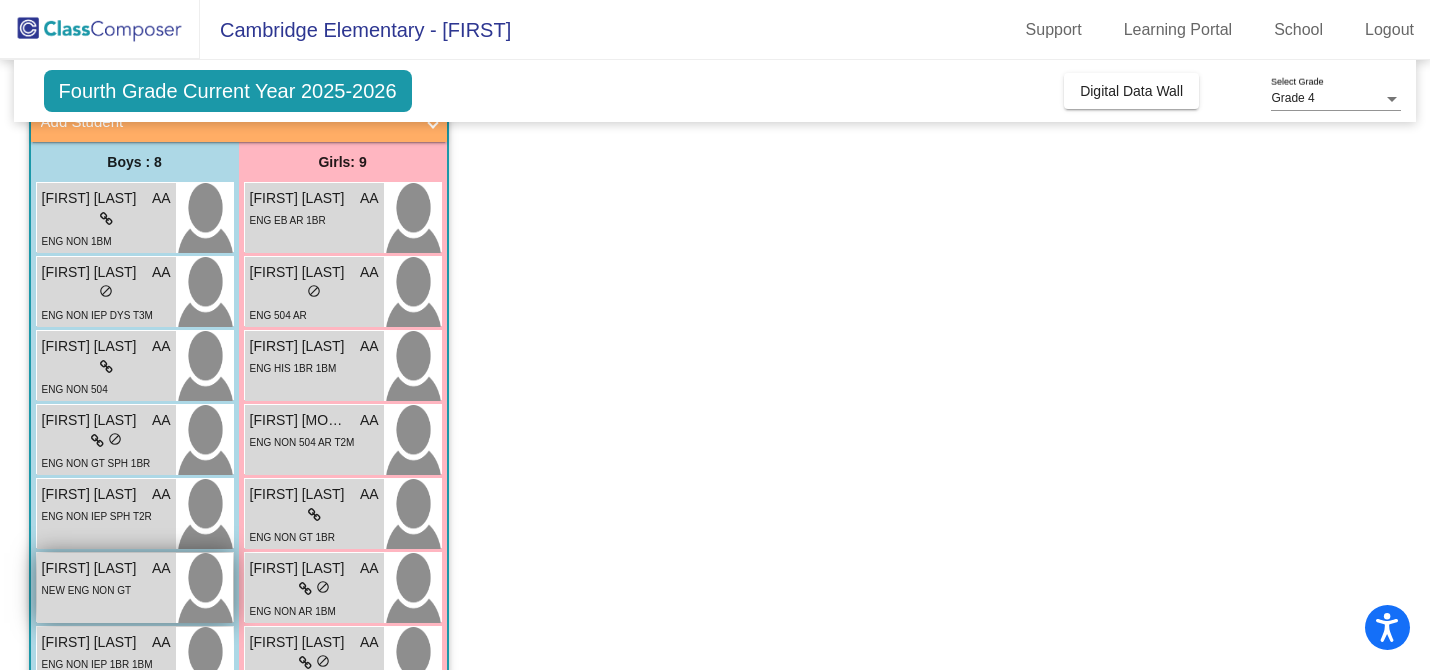 click on "NEW ENG NON GT" at bounding box center [86, 590] 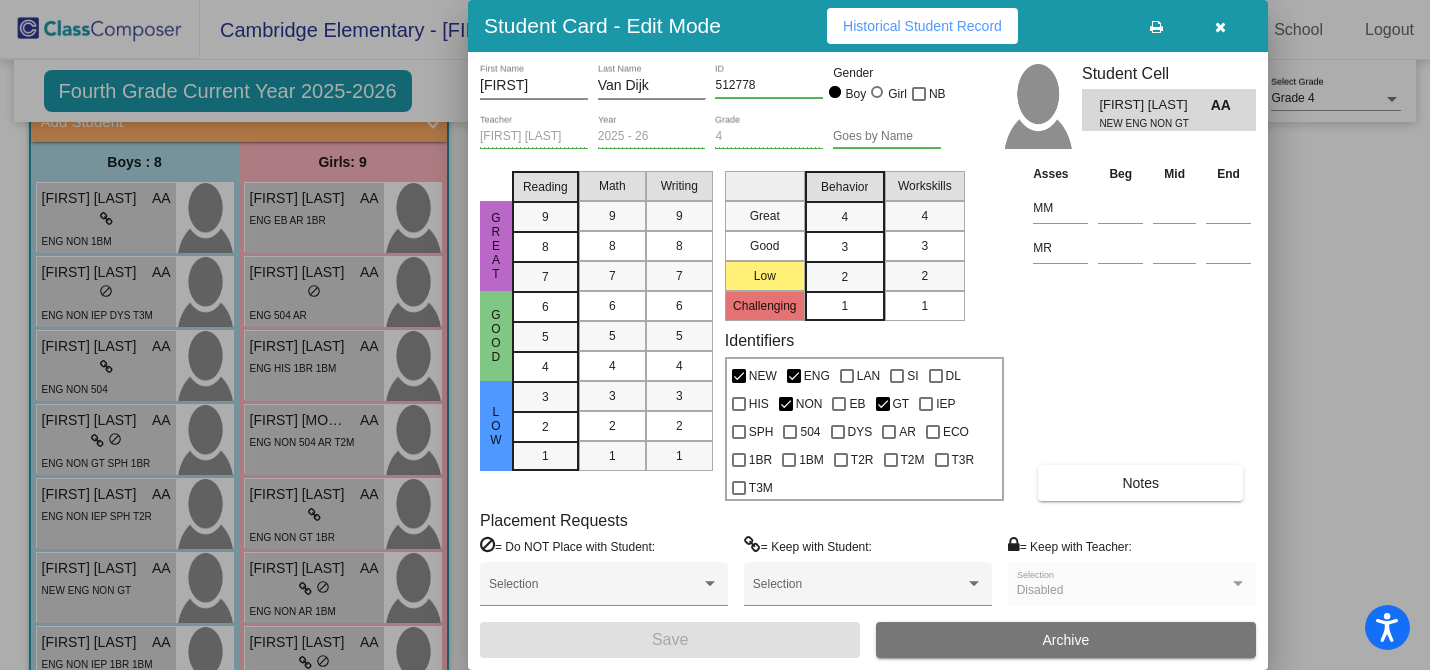 click at bounding box center [715, 335] 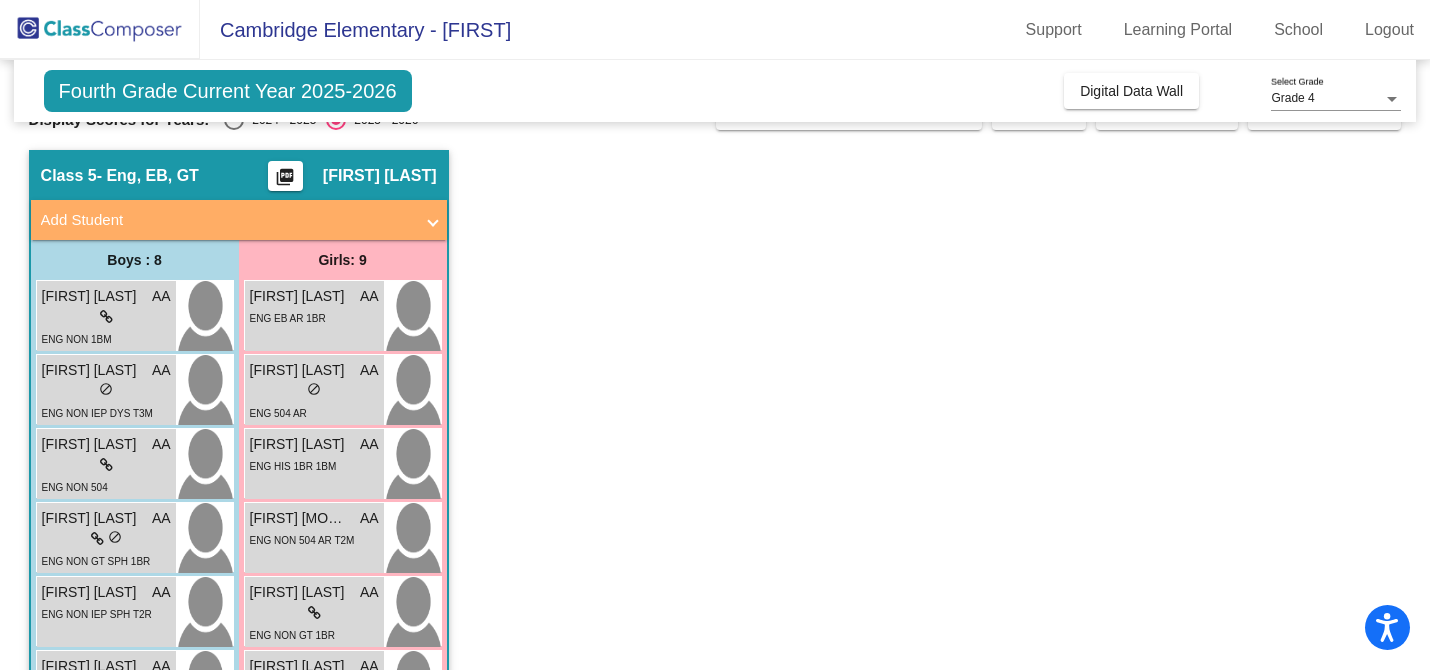 scroll, scrollTop: 12, scrollLeft: 0, axis: vertical 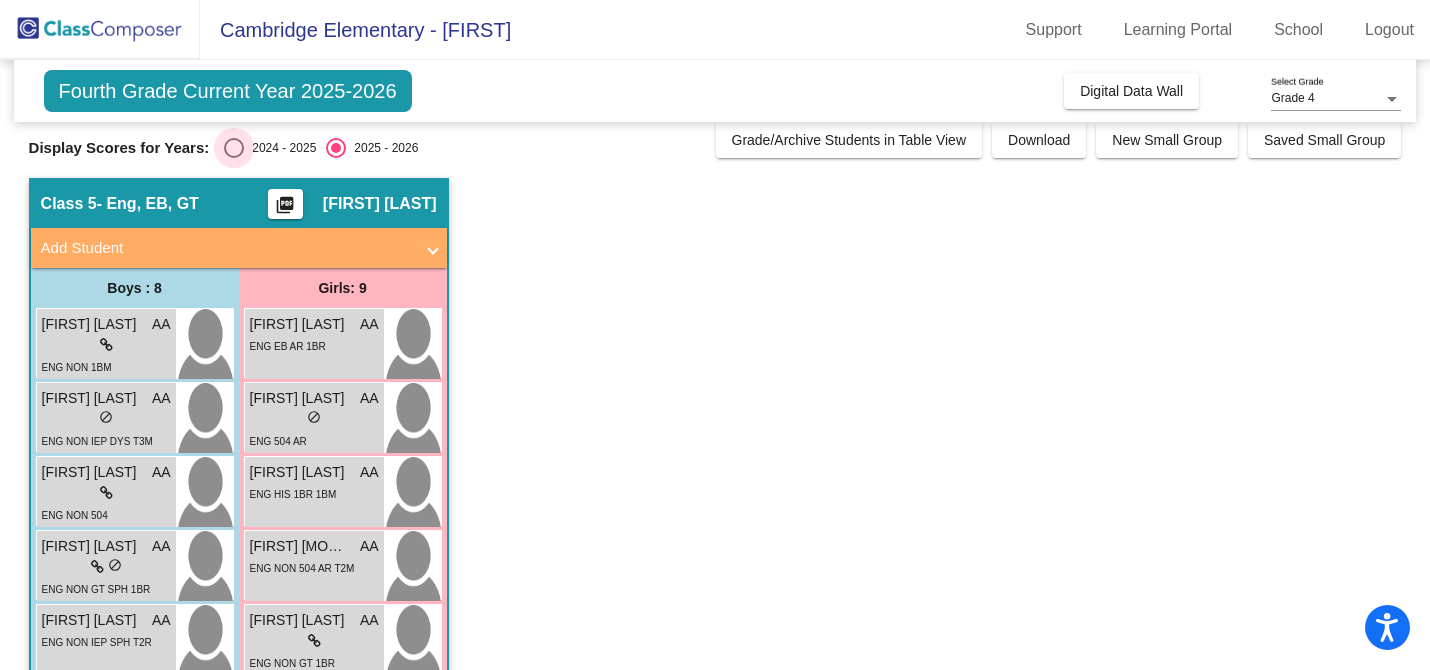 click at bounding box center [234, 148] 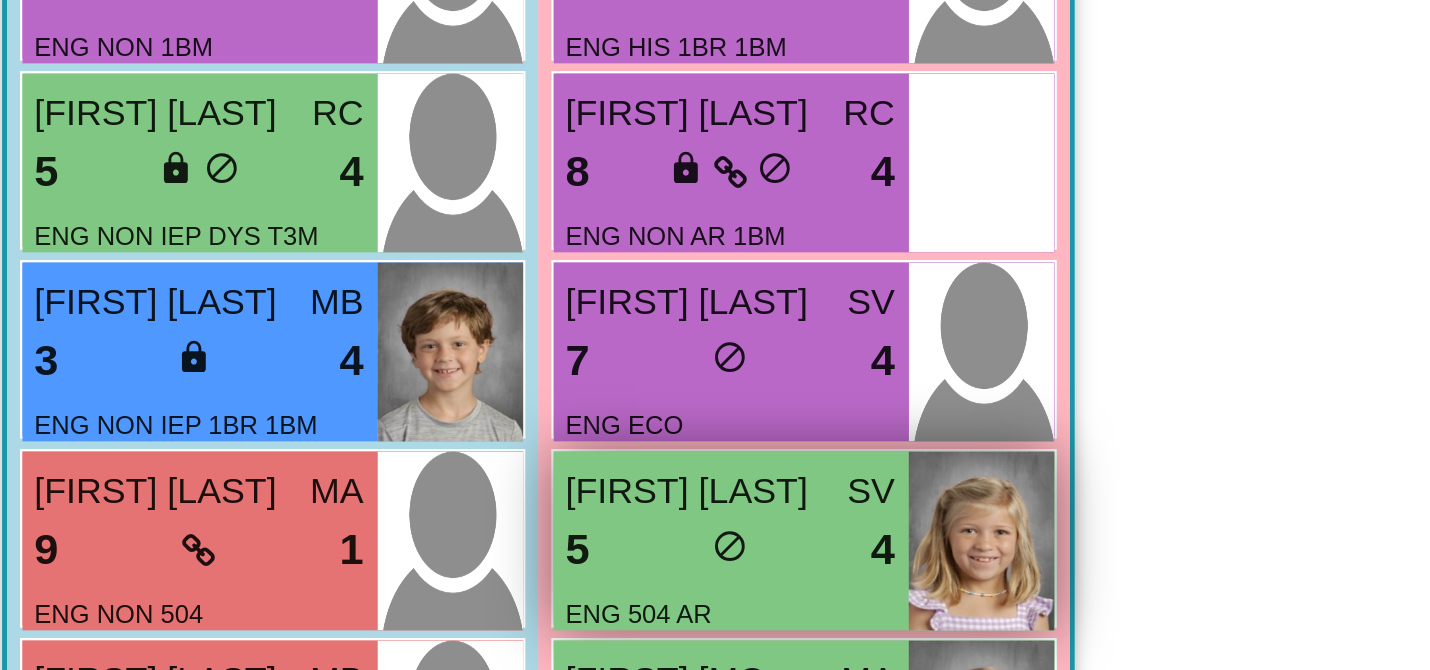 scroll, scrollTop: 147, scrollLeft: 0, axis: vertical 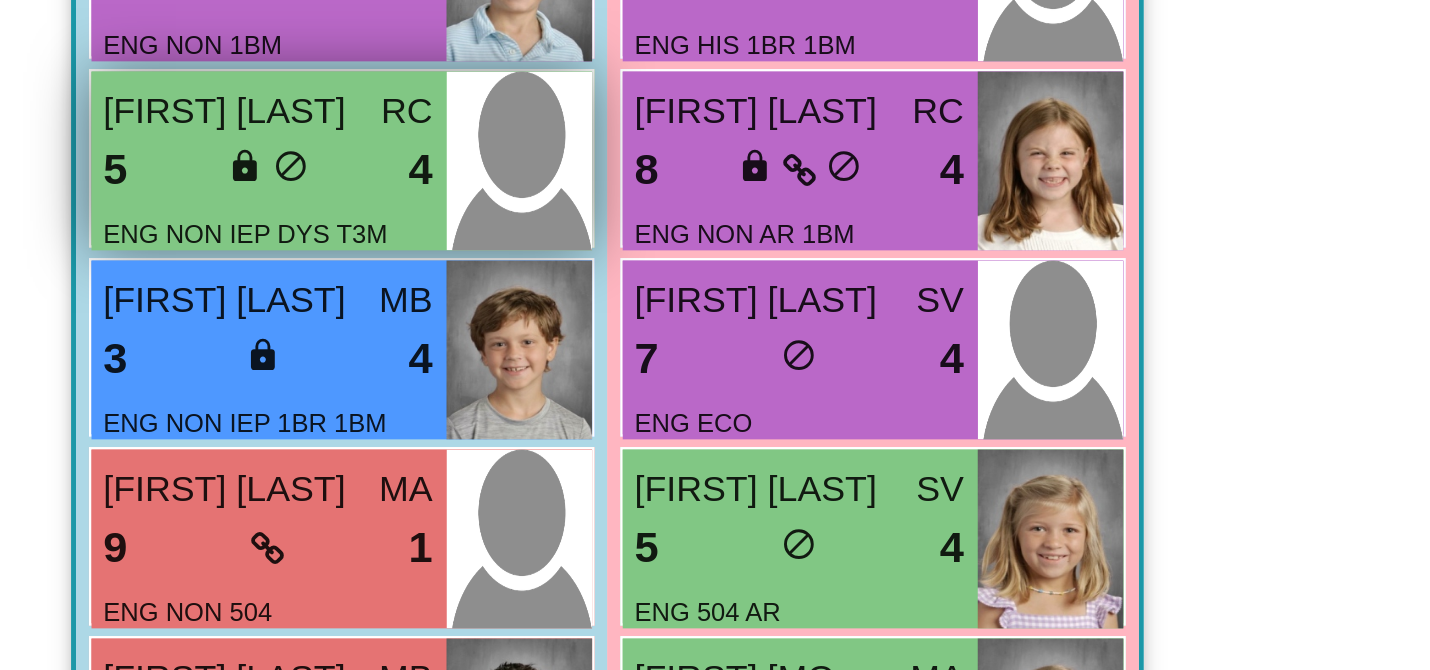 click on "5 lock do_not_disturb_alt 4" at bounding box center [106, 435] 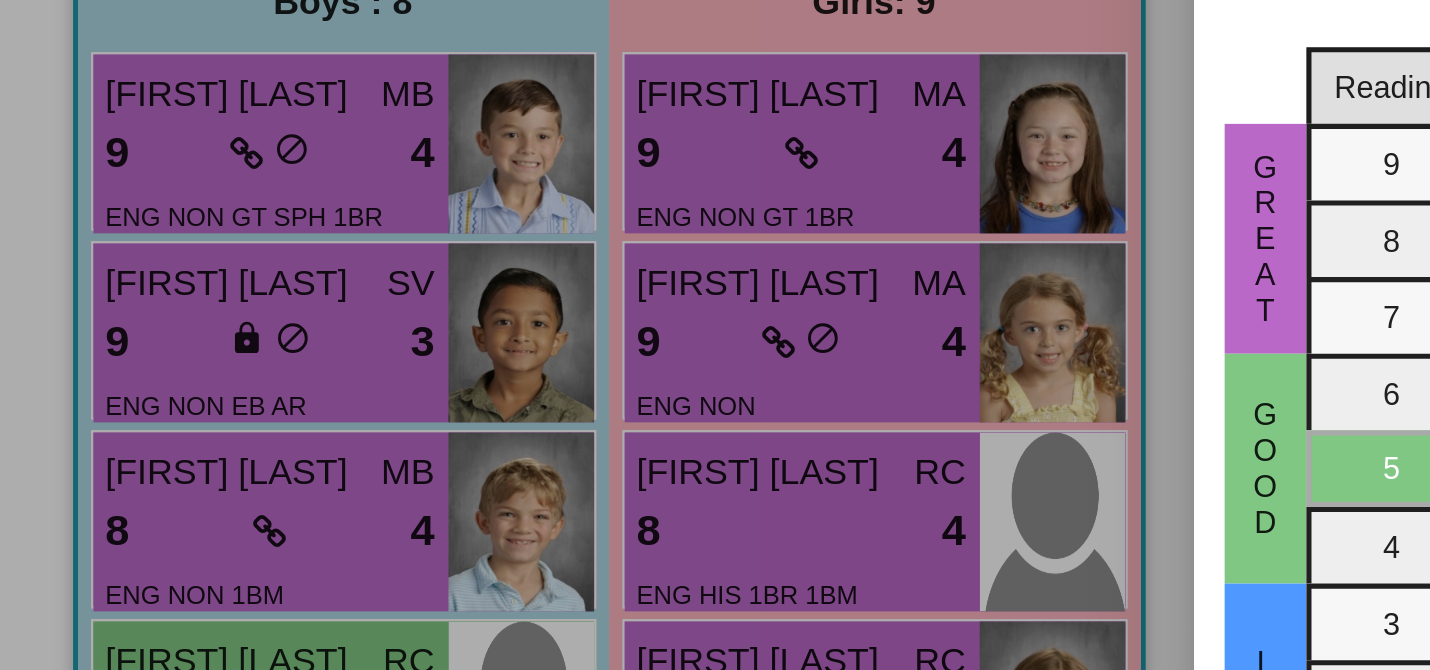click at bounding box center [715, 335] 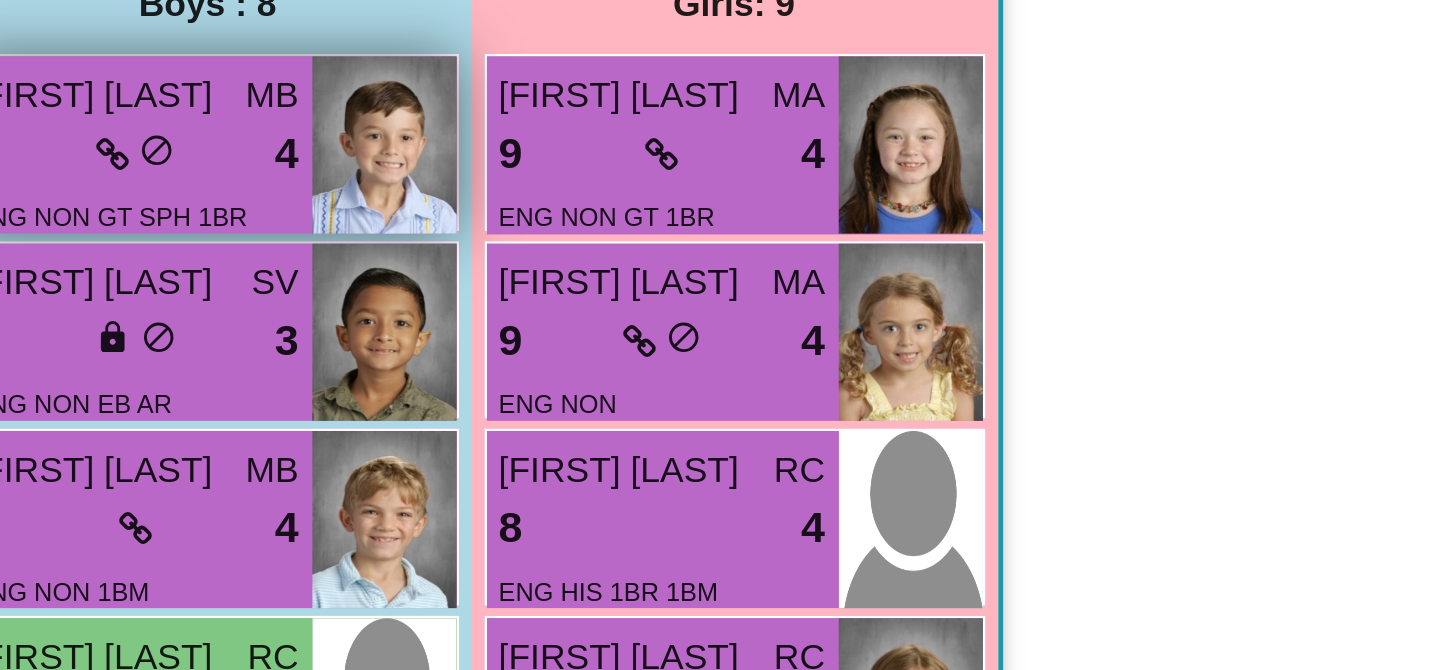click on "9 lock do_not_disturb_alt 4" at bounding box center (106, 213) 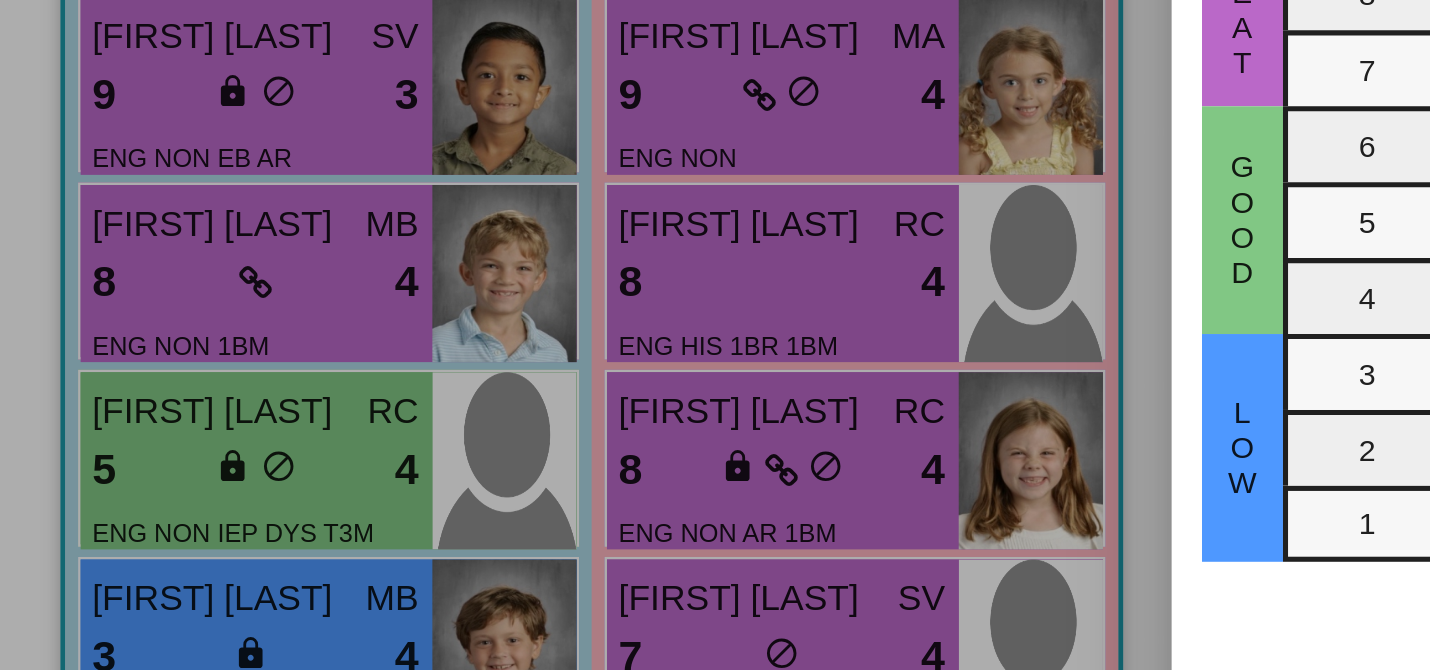 click at bounding box center [715, 335] 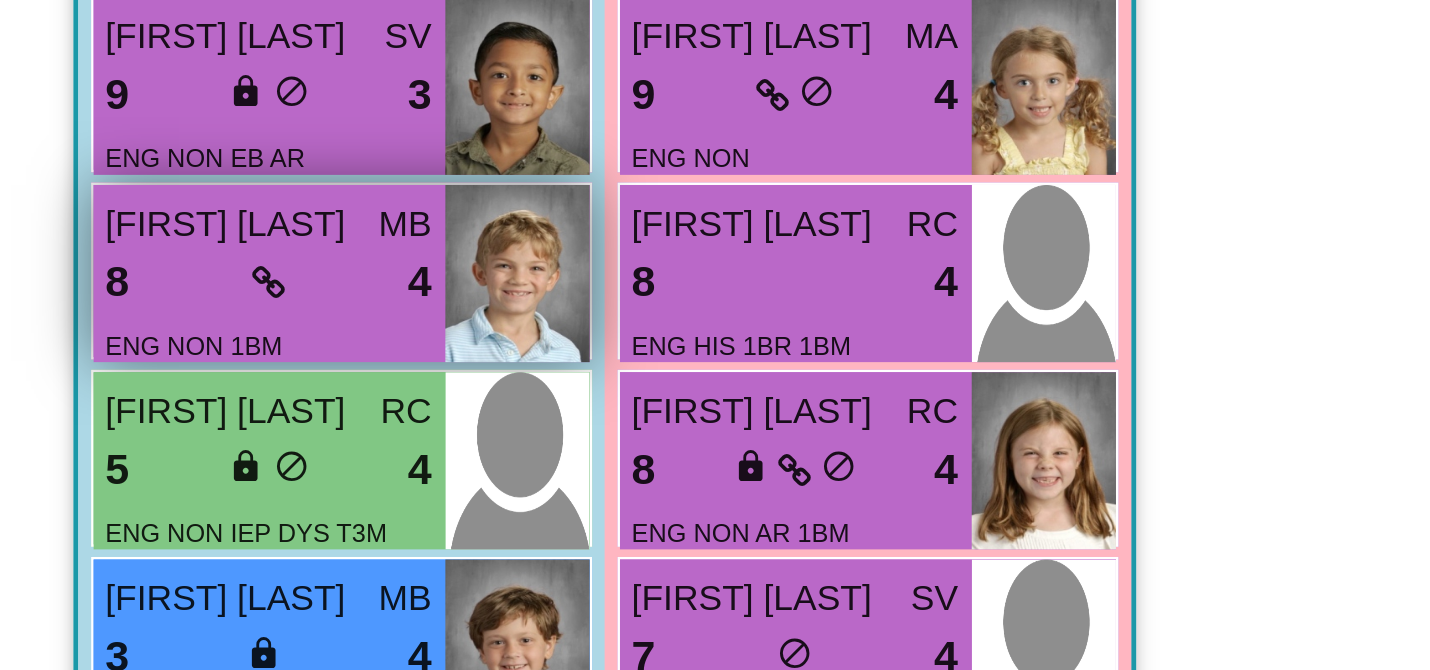 click on "8 lock do_not_disturb_alt 4" at bounding box center [106, 361] 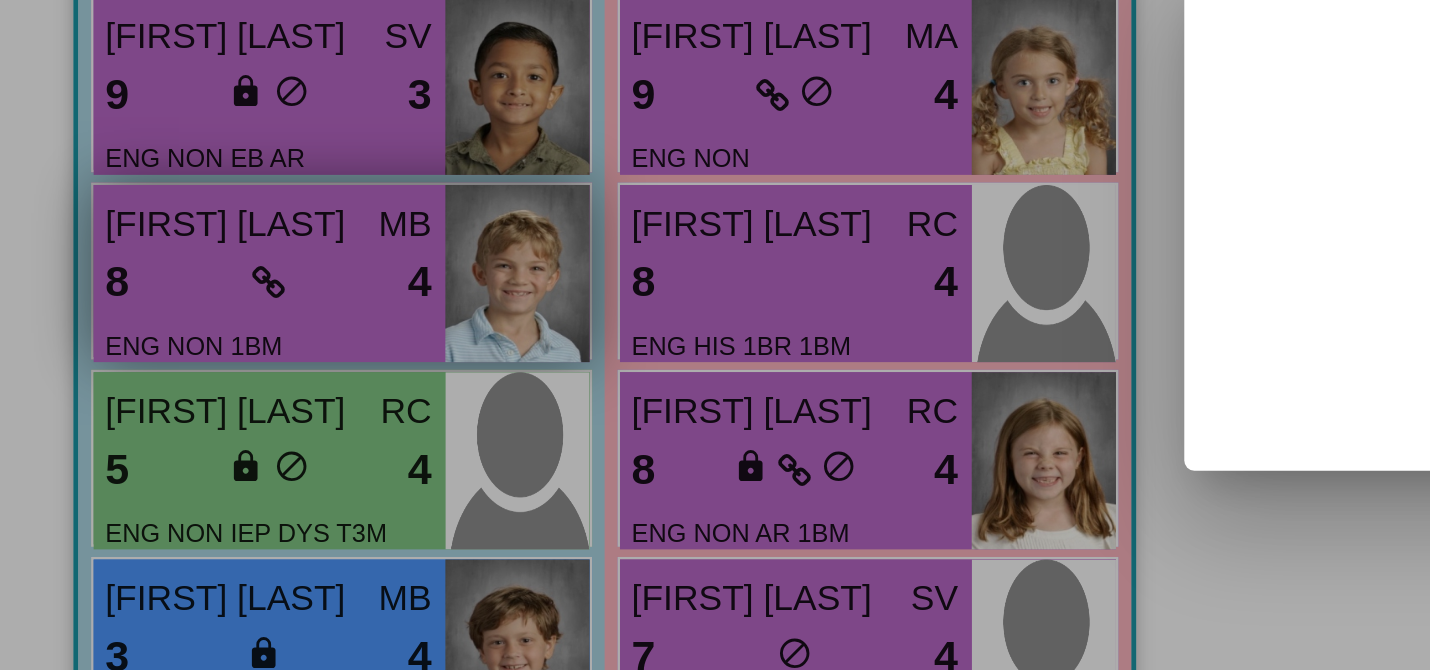 click at bounding box center [715, 335] 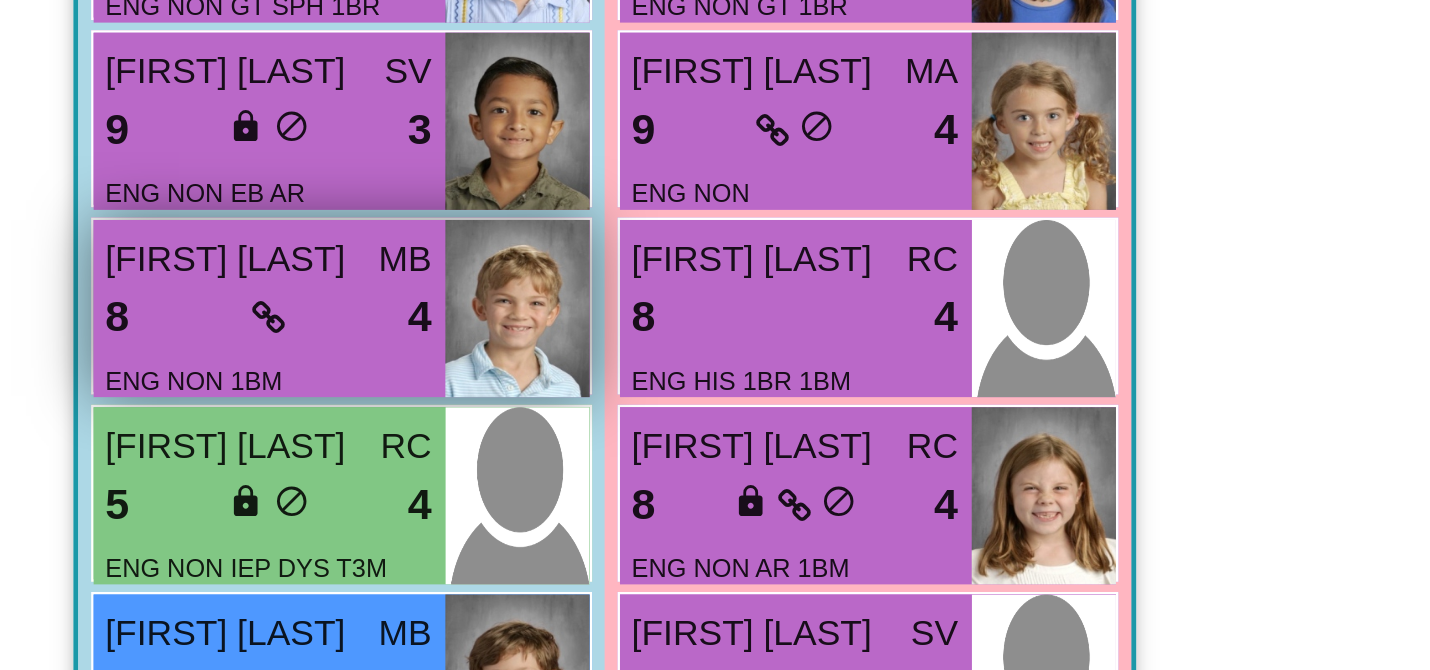 click on "8 lock do_not_disturb_alt 4" at bounding box center (106, 361) 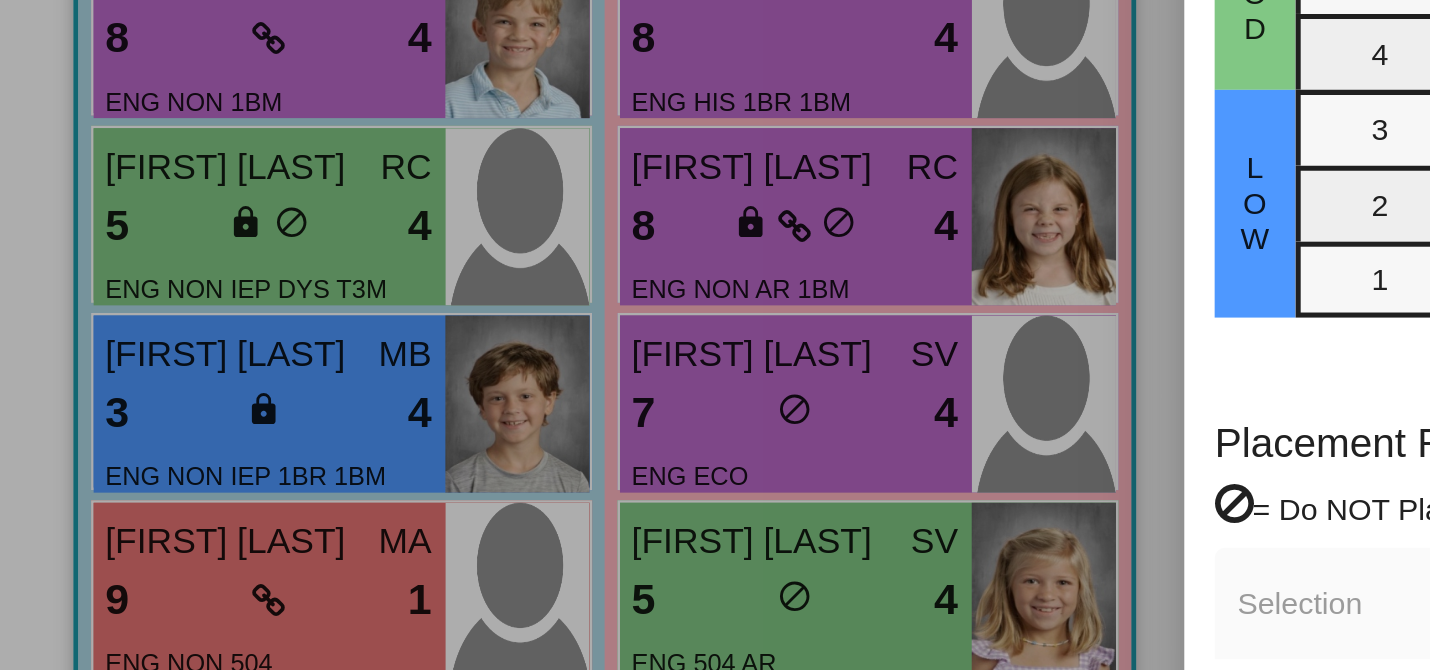 click at bounding box center [715, 335] 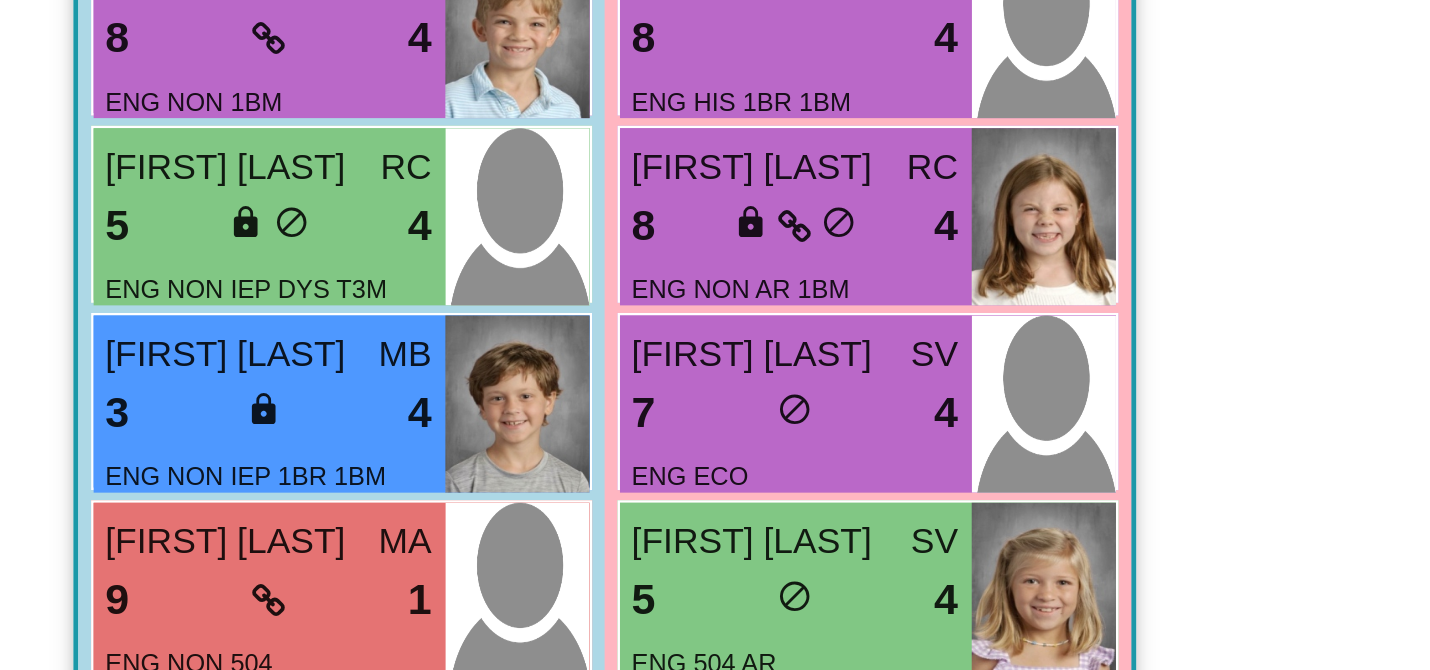 click on "3 lock do_not_disturb_alt 4" at bounding box center (106, 509) 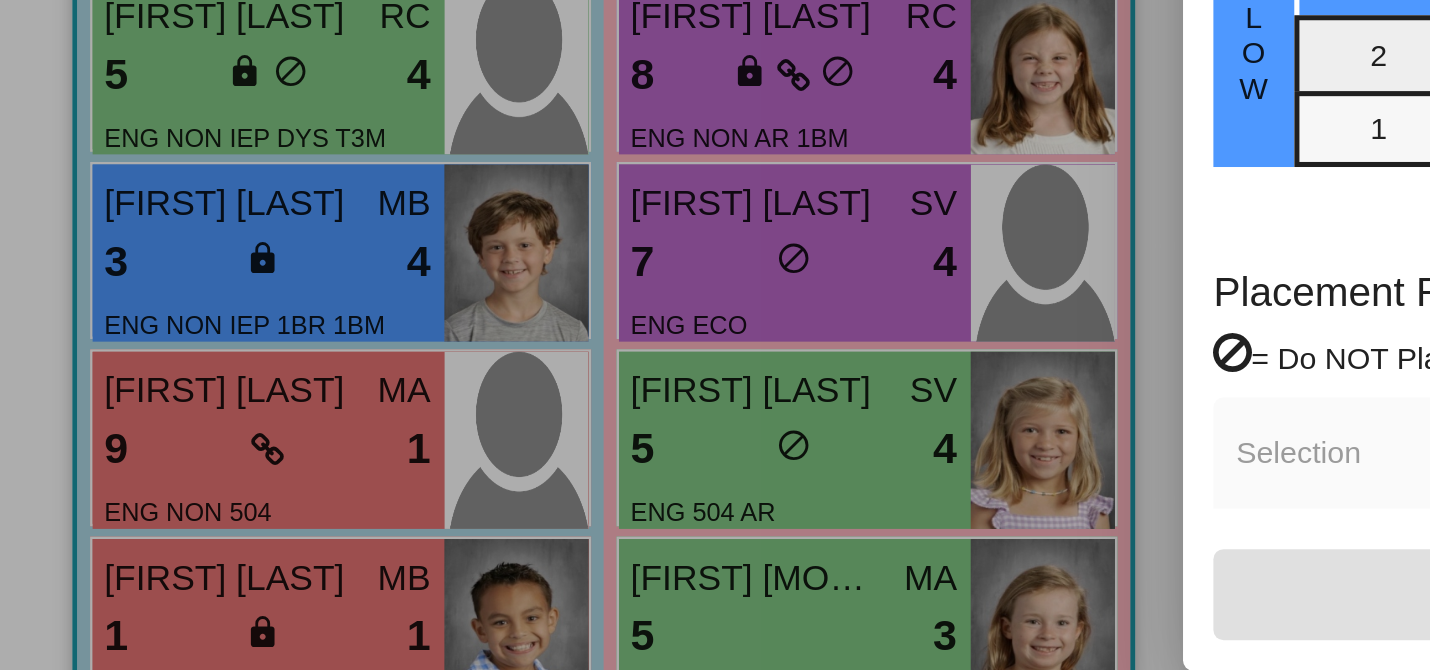 click at bounding box center (715, 335) 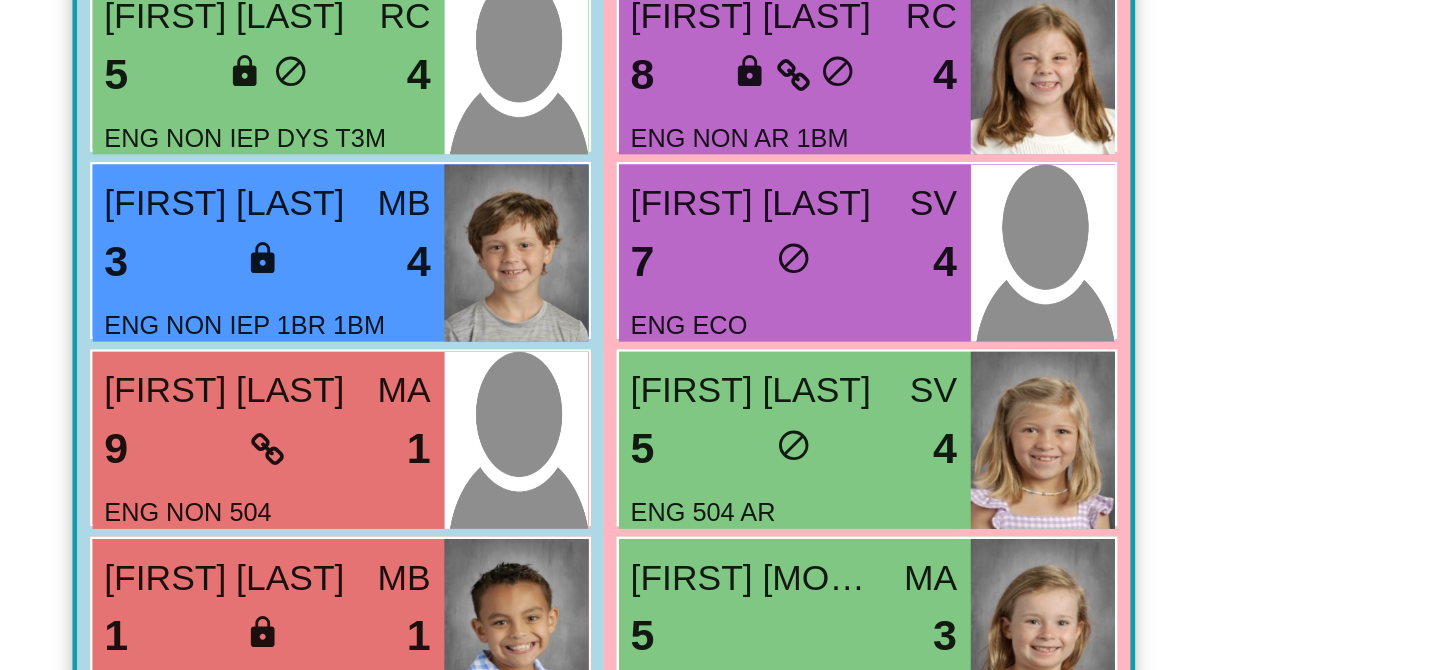 click on "9 lock do_not_disturb_alt 1" at bounding box center (106, 583) 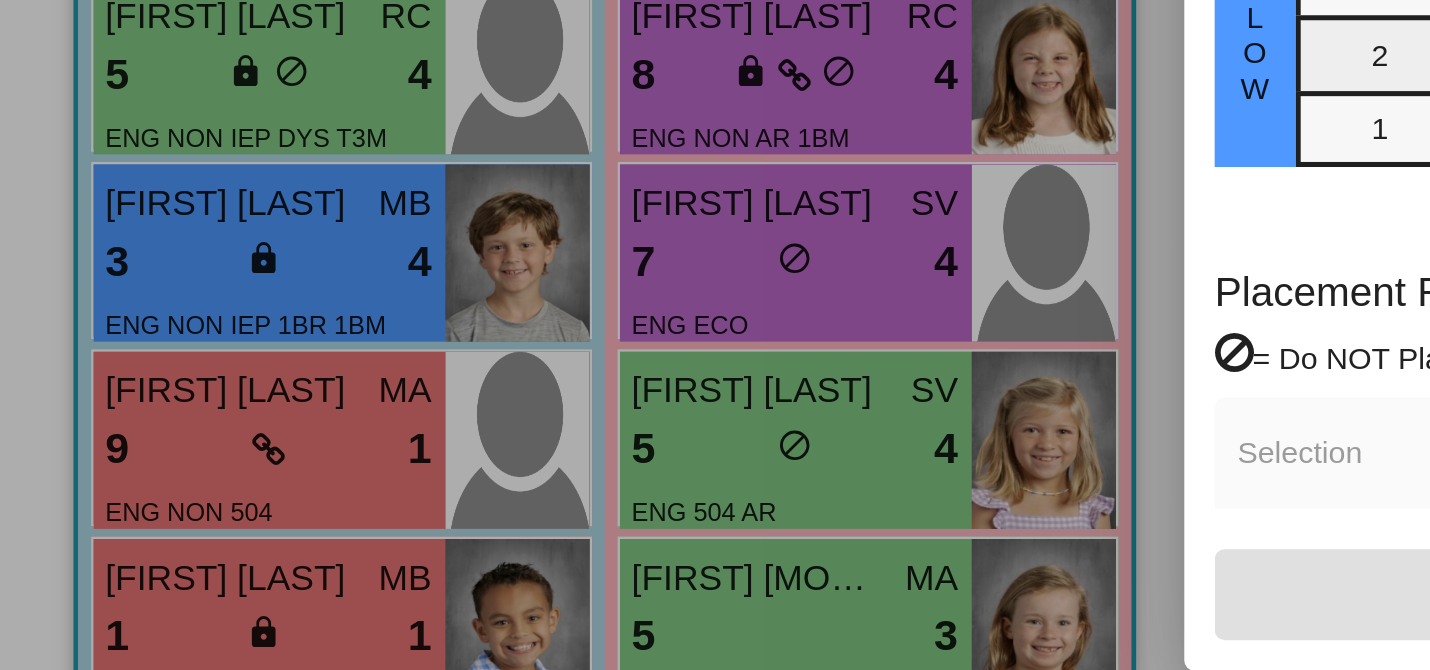 click at bounding box center (715, 335) 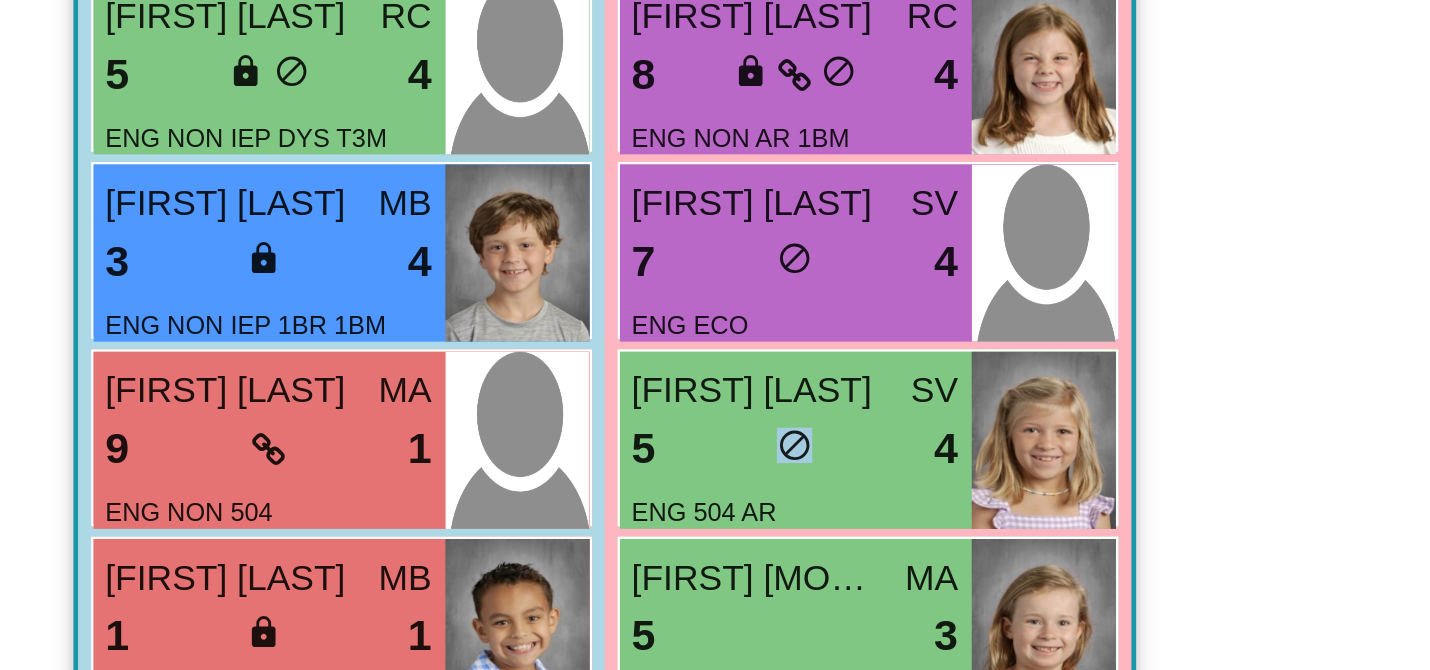 click on "5 lock do_not_disturb_alt 4" at bounding box center (314, 583) 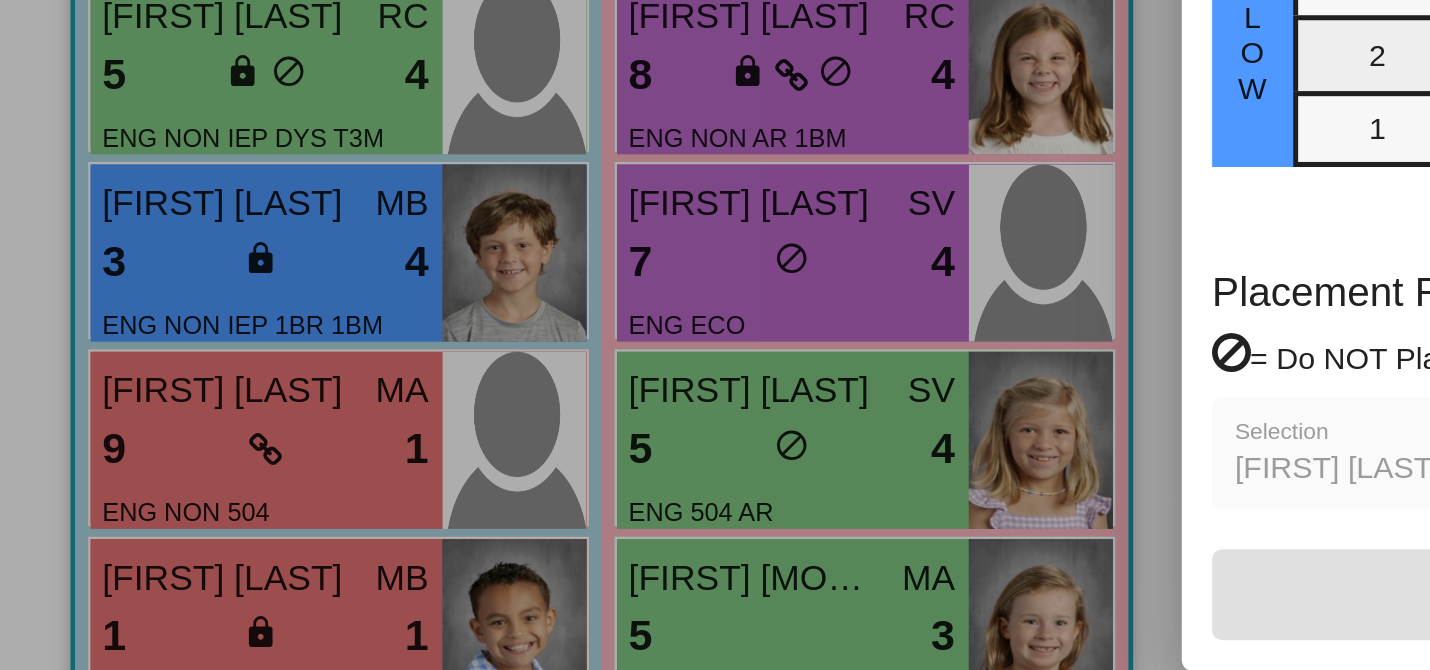 click at bounding box center (715, 335) 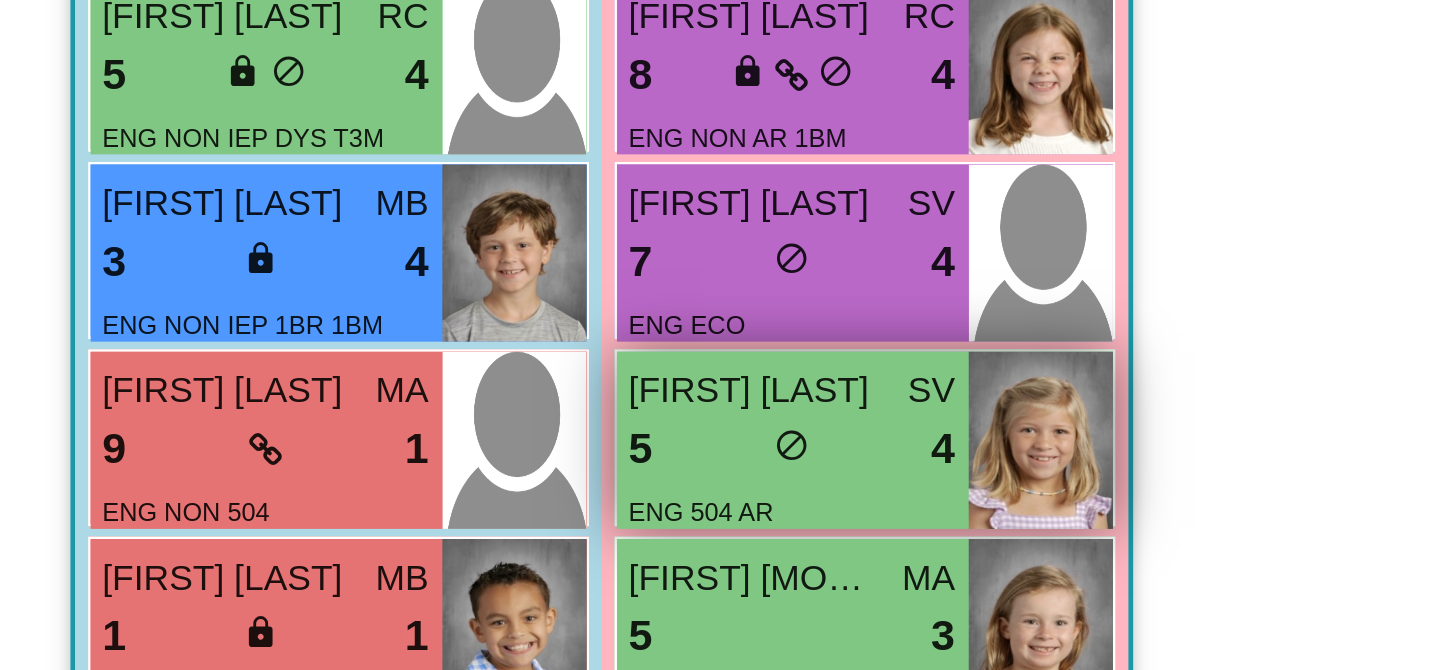 click on "5 lock do_not_disturb_alt 4" at bounding box center (314, 583) 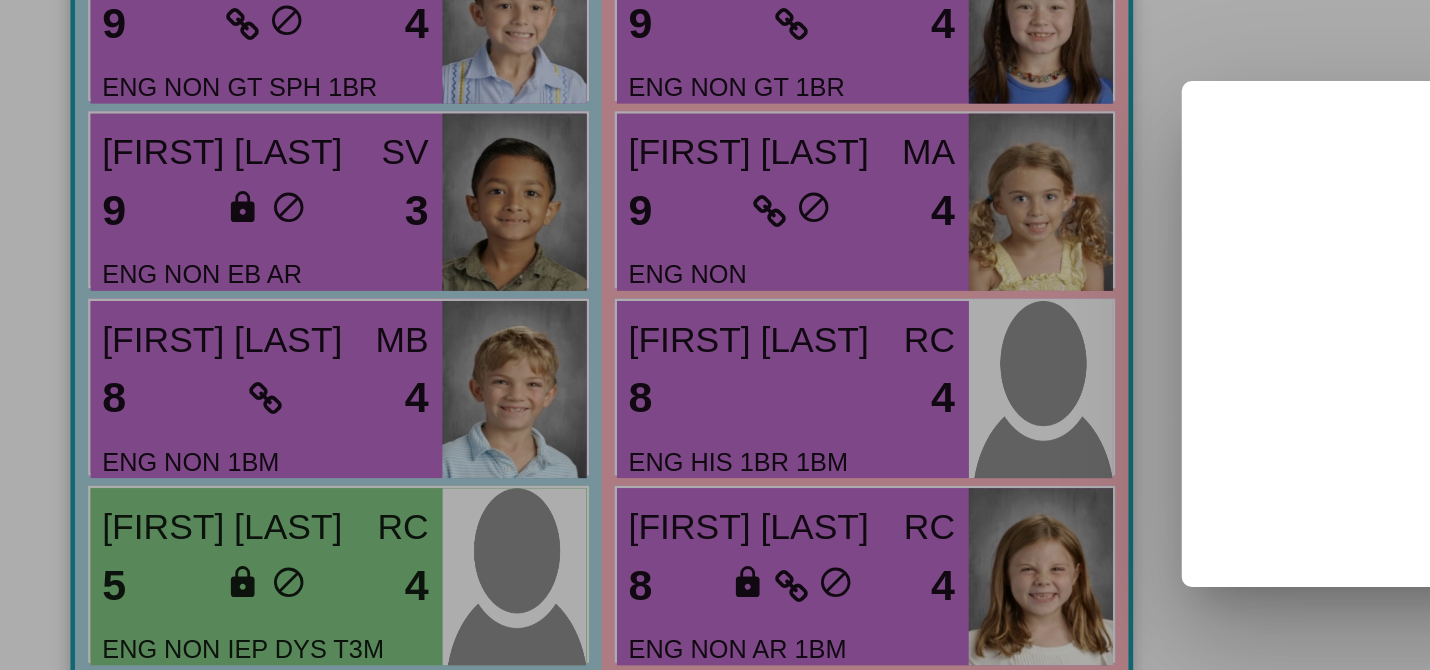 click at bounding box center [715, 335] 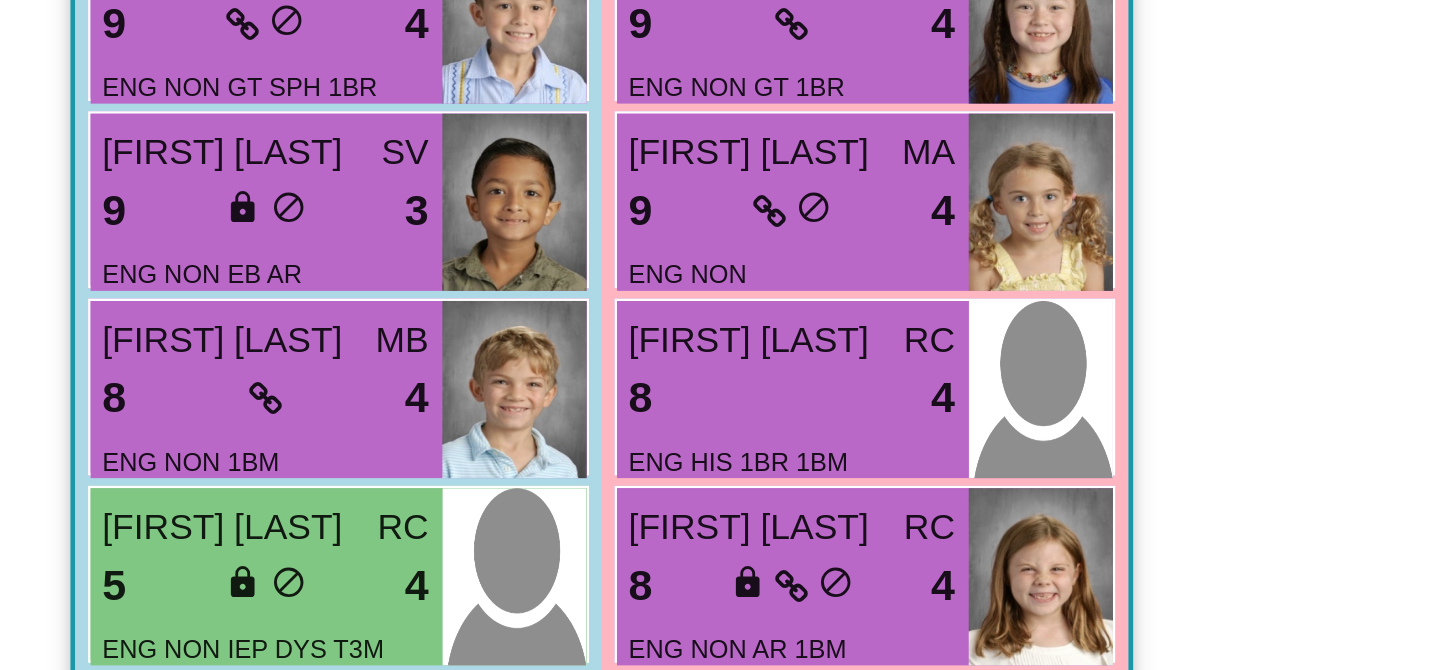click on "ENG HIS 1BR 1BM" at bounding box center [293, 385] 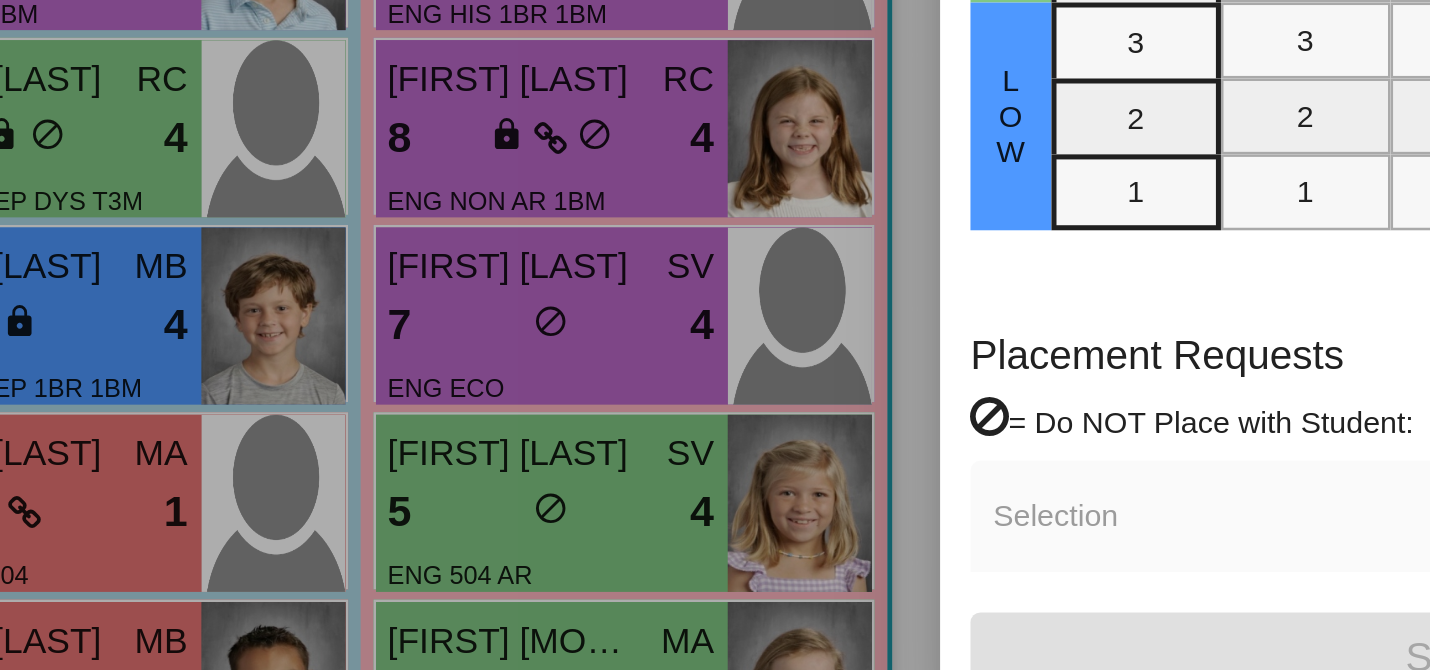 scroll, scrollTop: 0, scrollLeft: 0, axis: both 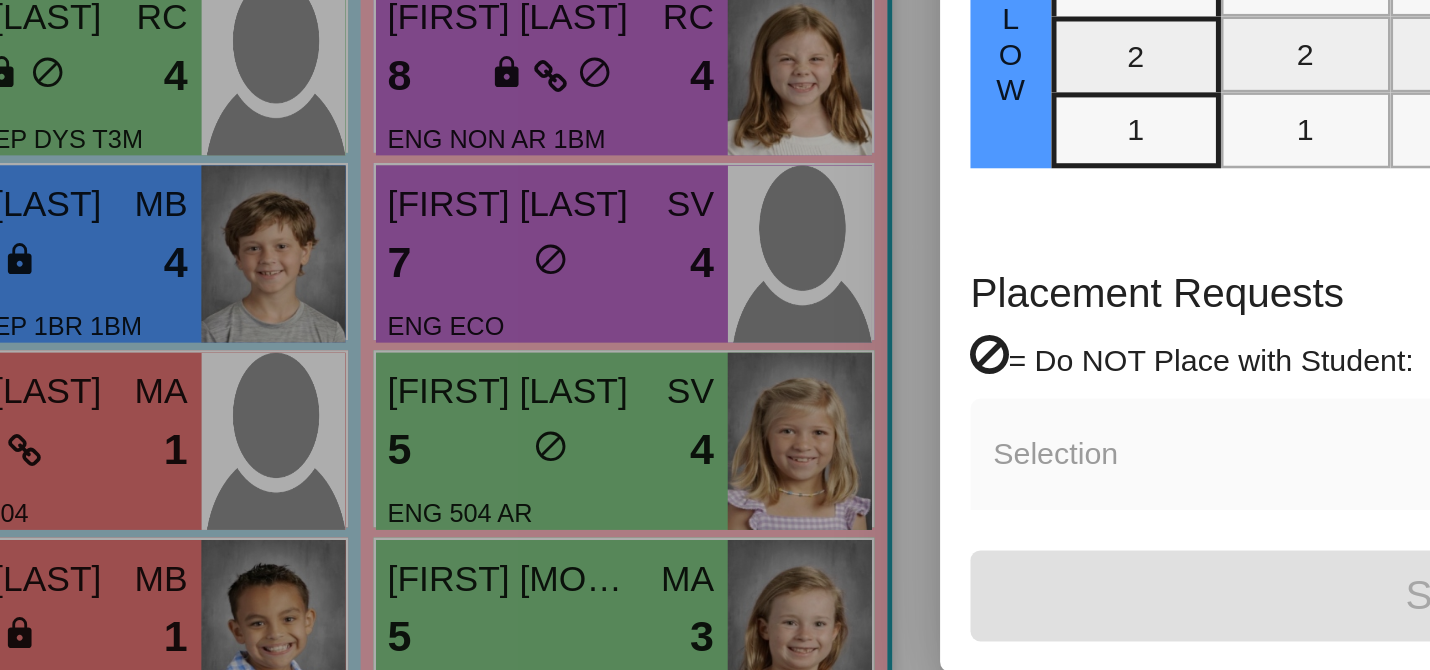 click at bounding box center (715, 335) 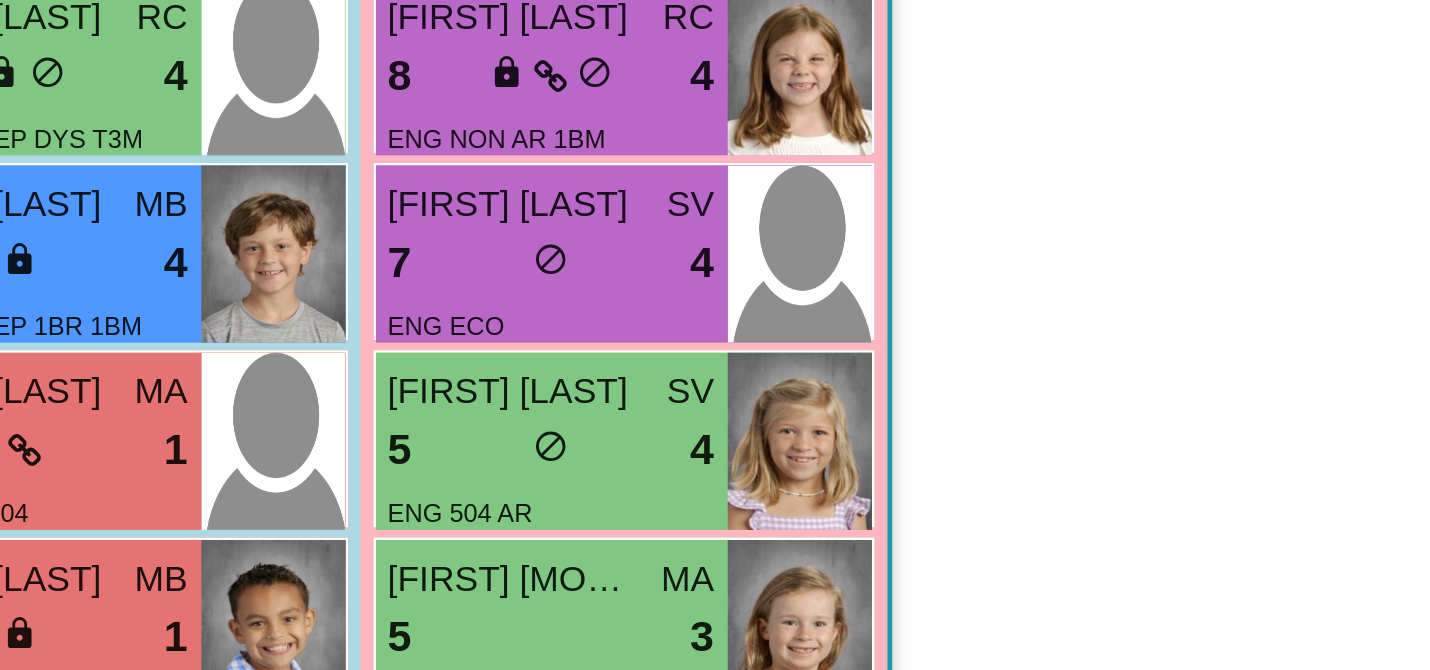 click on "5 lock do_not_disturb_alt 3" at bounding box center (314, 657) 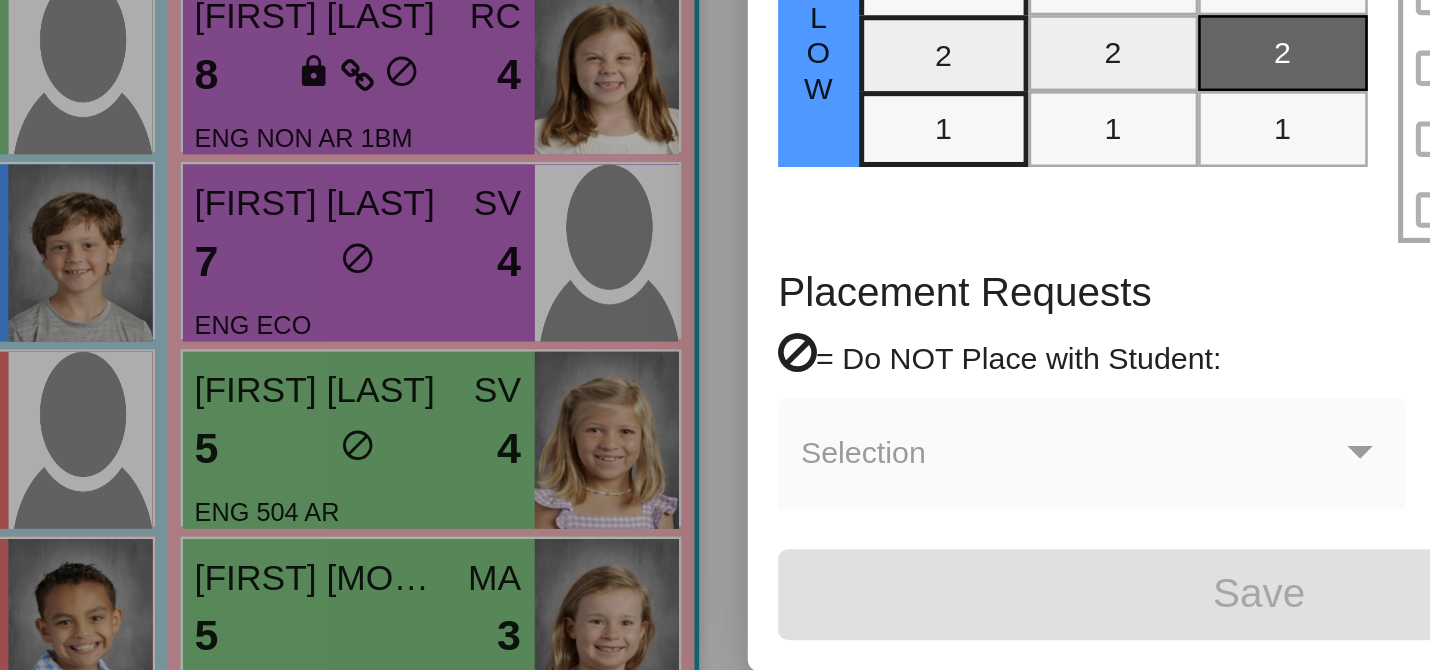 scroll, scrollTop: 0, scrollLeft: 0, axis: both 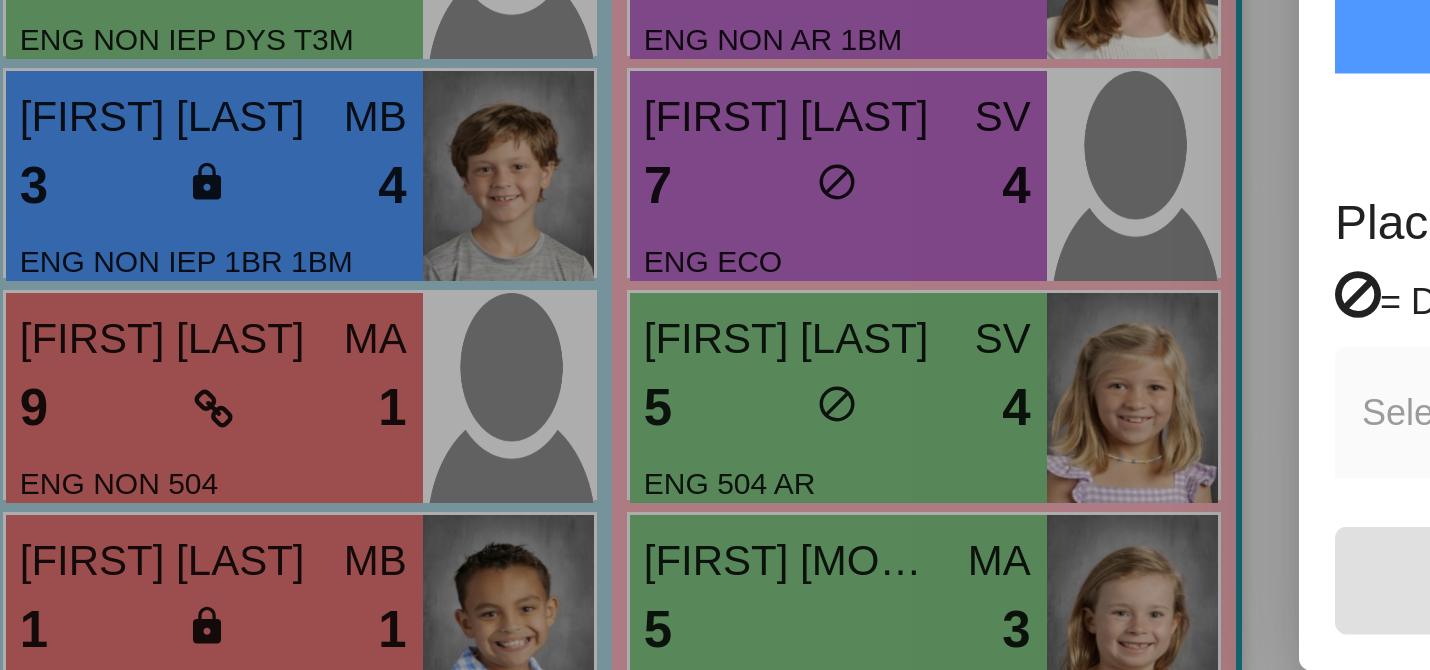 click at bounding box center (715, 335) 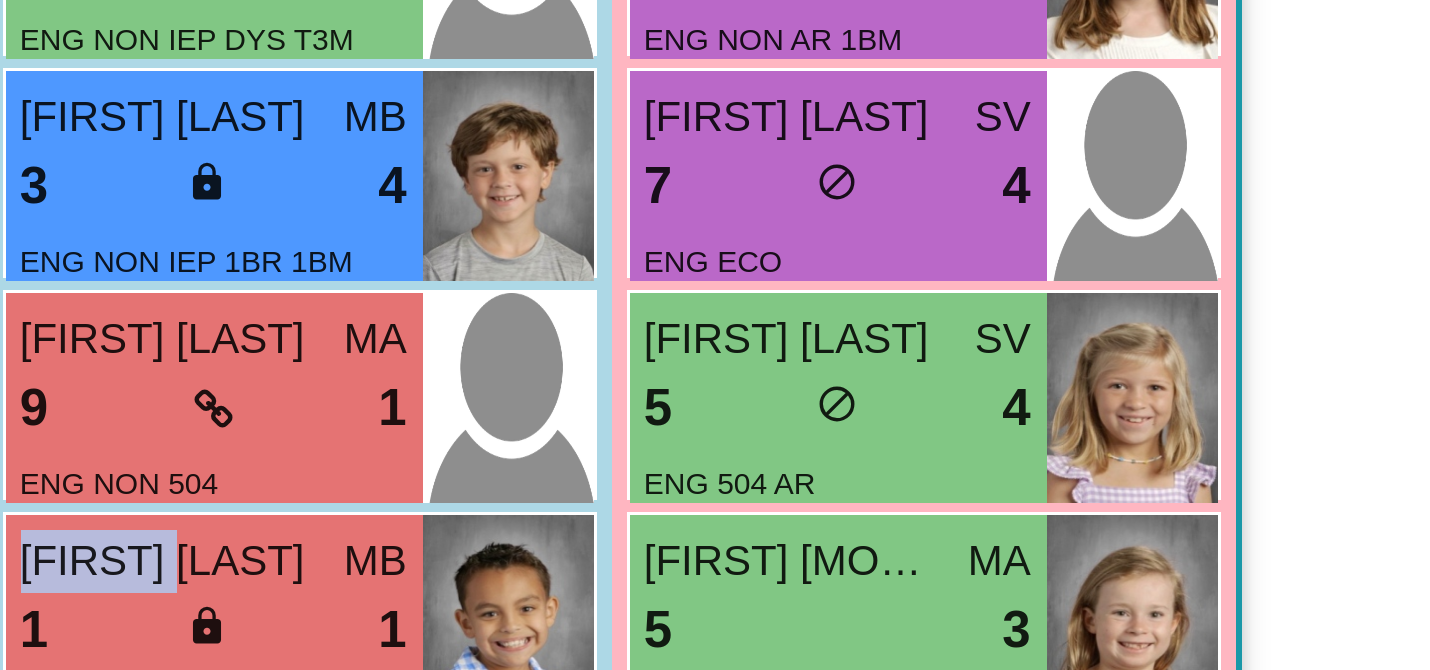 click on "[FIRST] [LAST]" at bounding box center (92, 633) 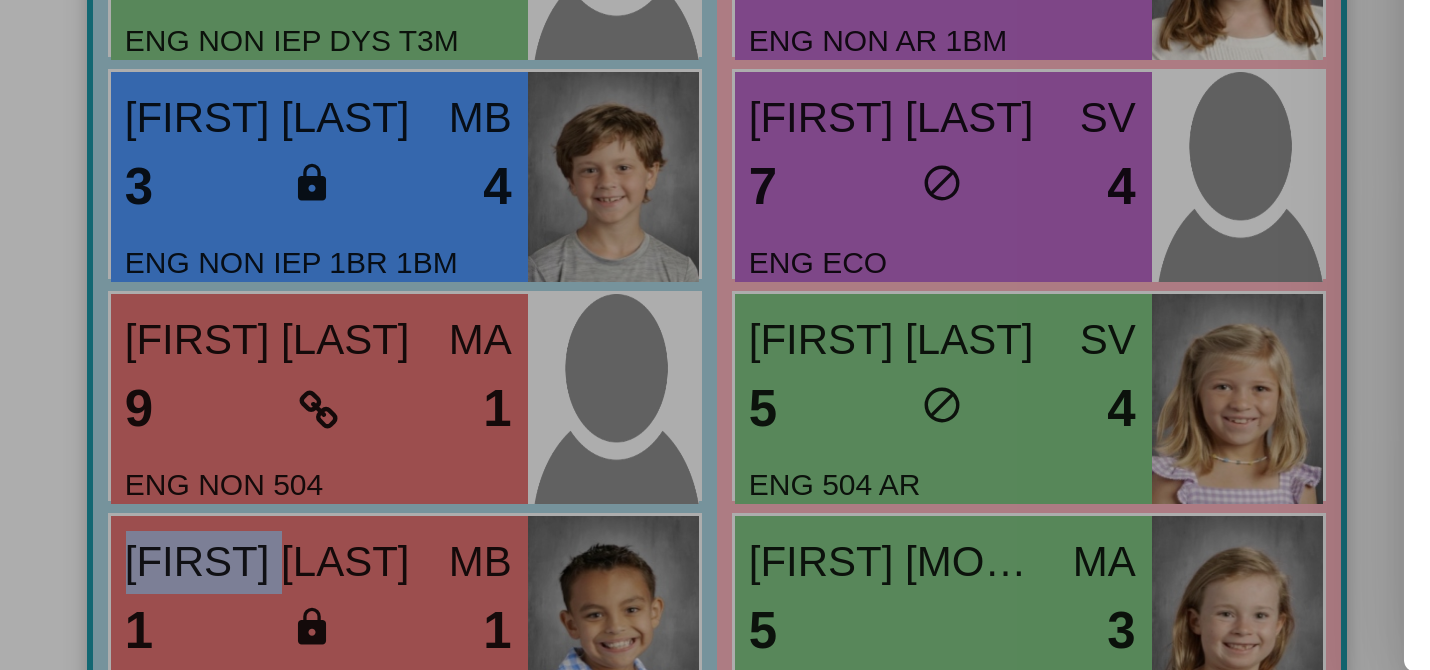 scroll, scrollTop: 0, scrollLeft: 0, axis: both 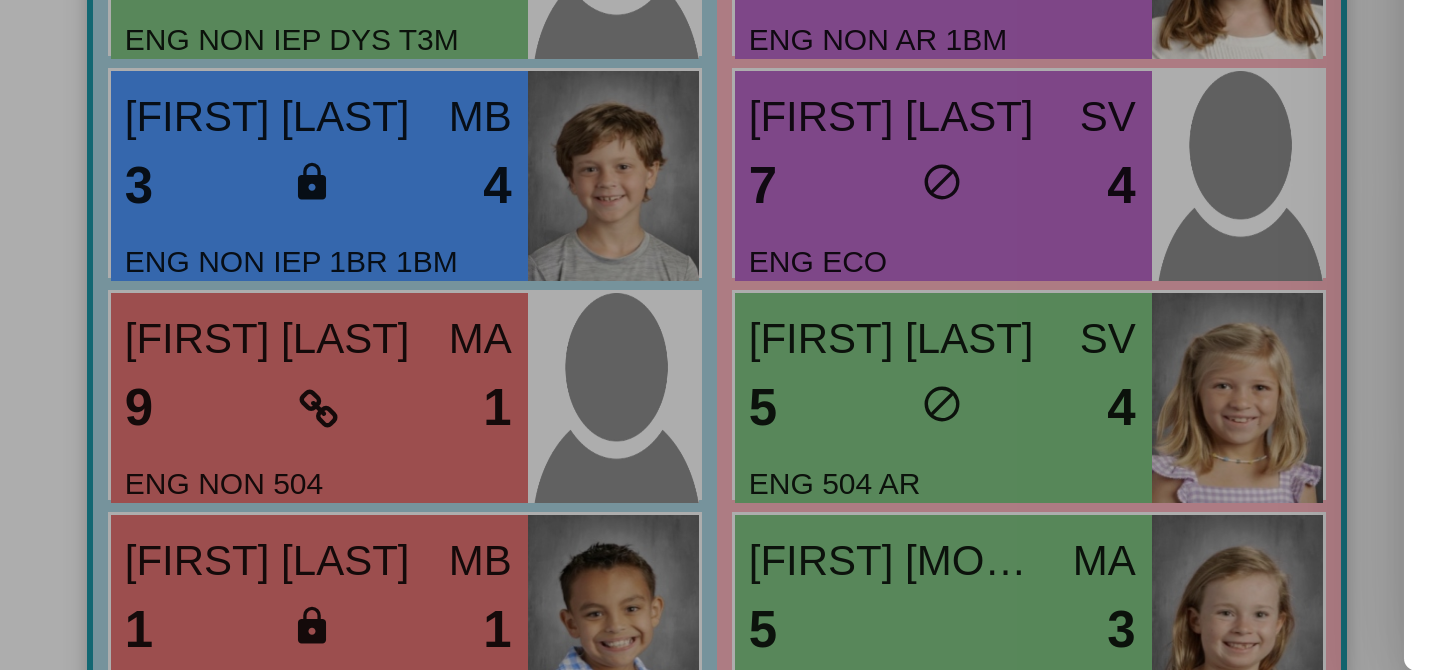click at bounding box center [715, 335] 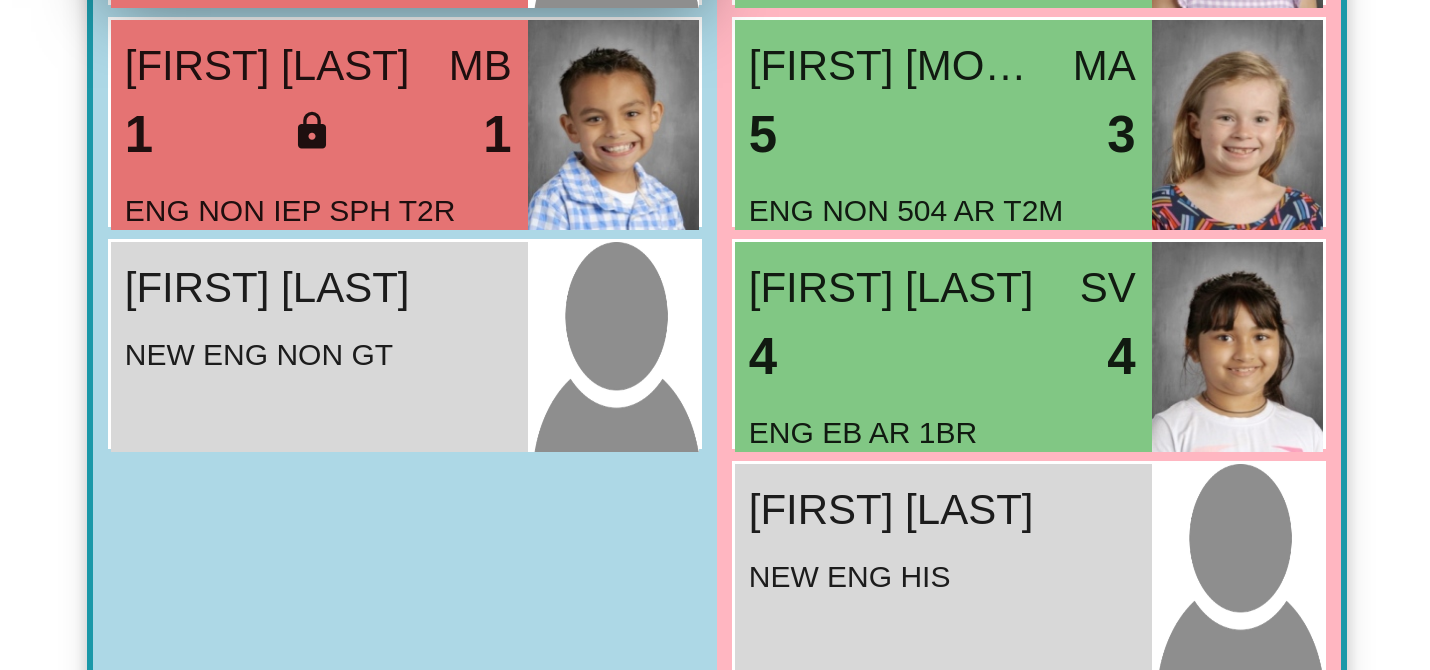 scroll, scrollTop: 312, scrollLeft: 0, axis: vertical 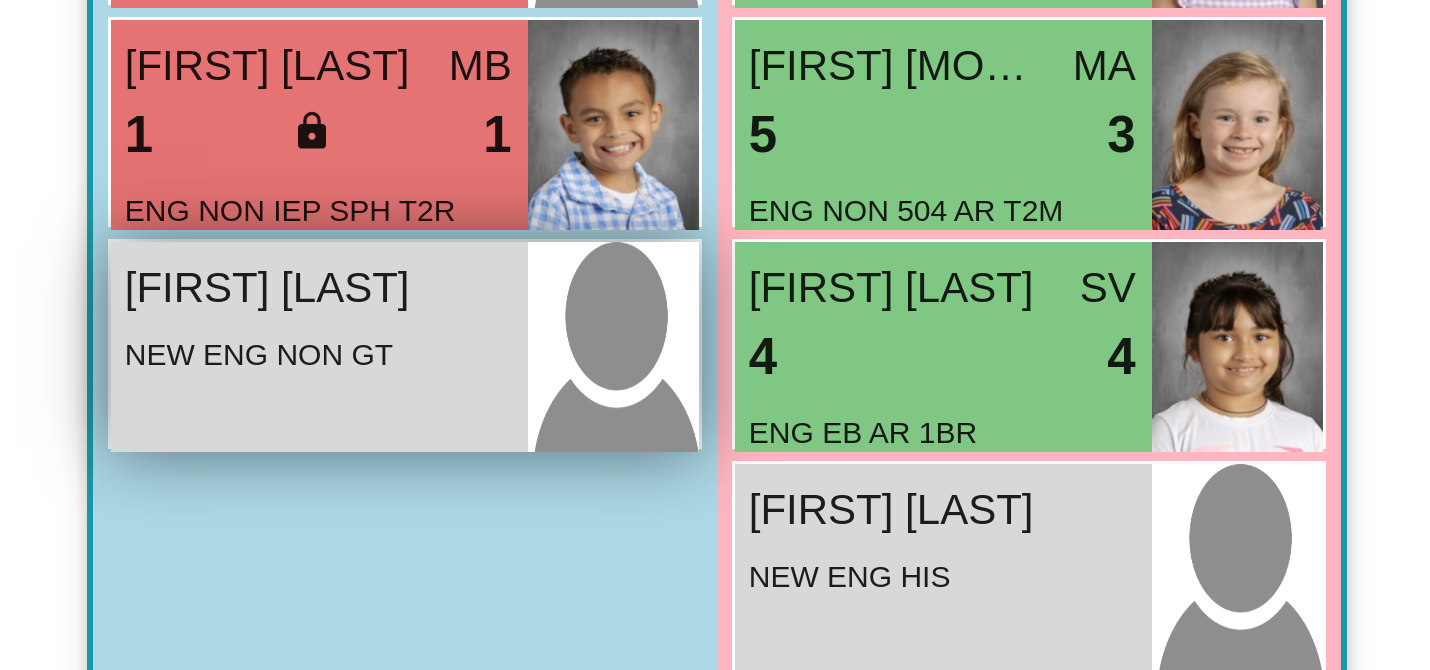 click on "[FIRST] [LAST] lock do_not_disturb_alt NEW ENG NON GT" at bounding box center (106, 562) 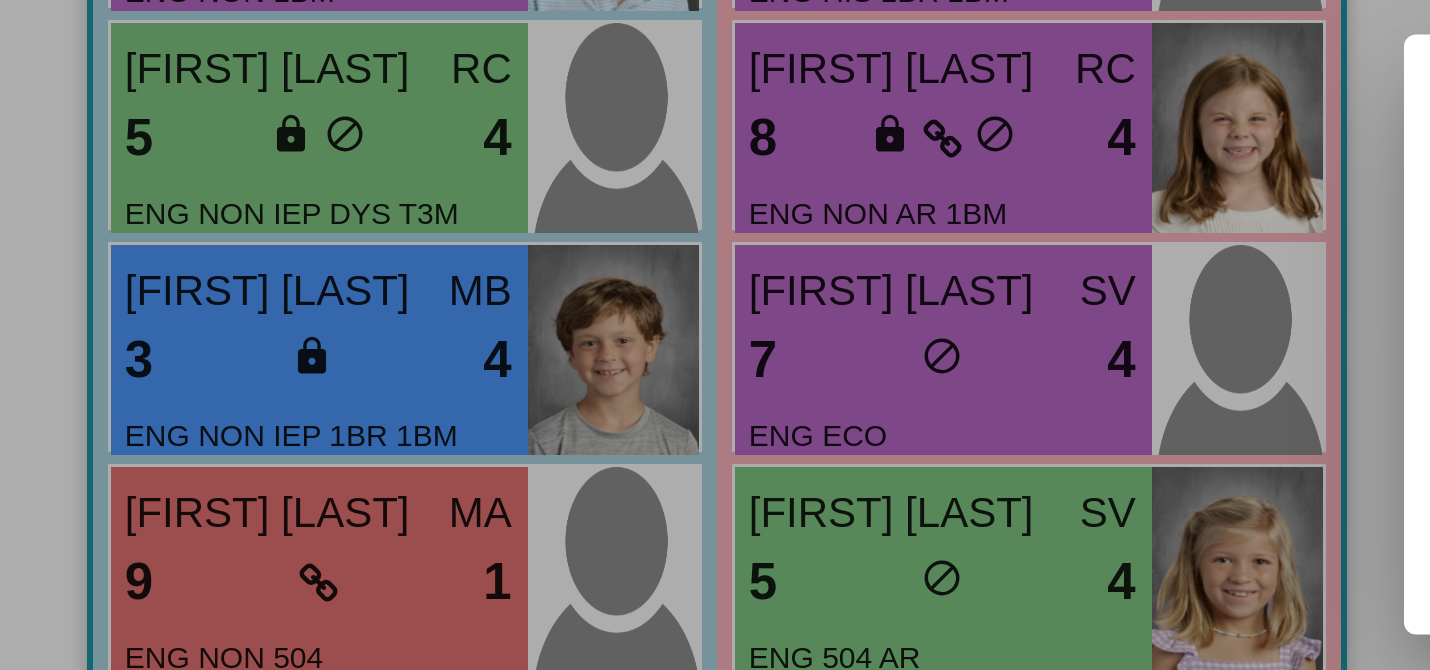 click at bounding box center [715, 335] 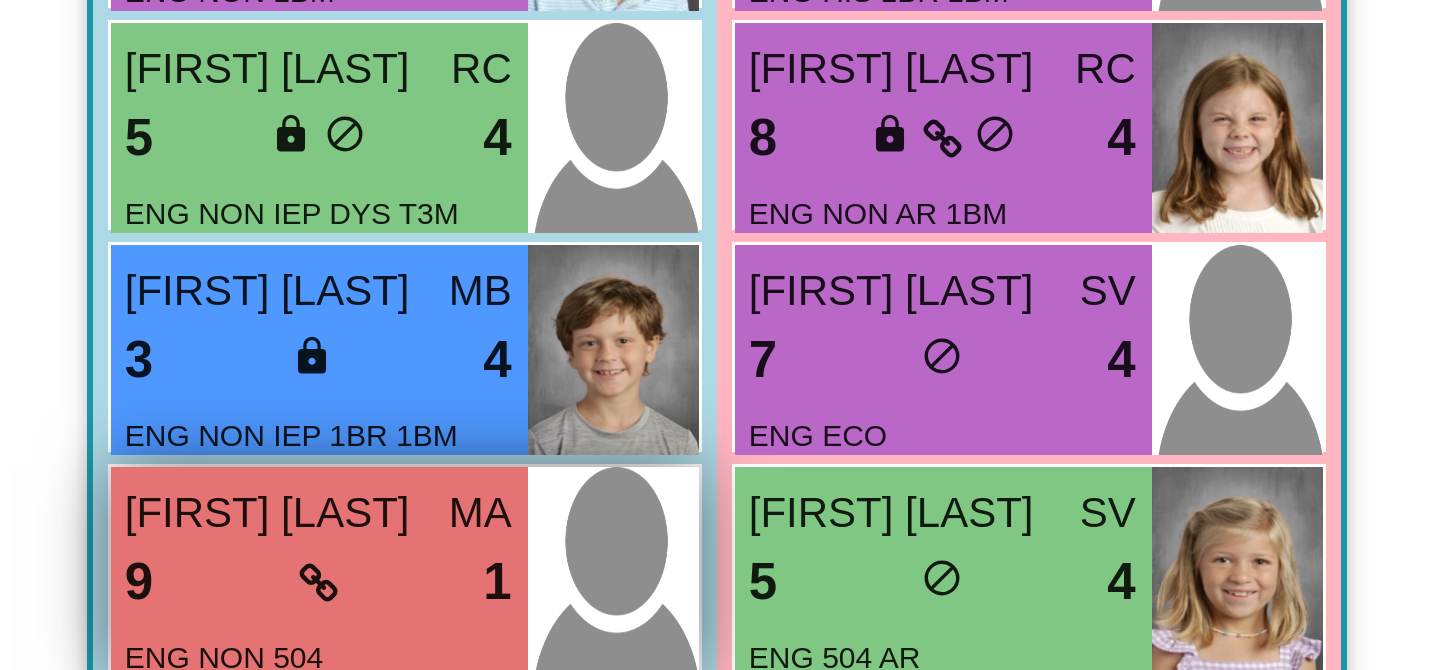 scroll, scrollTop: 348, scrollLeft: 0, axis: vertical 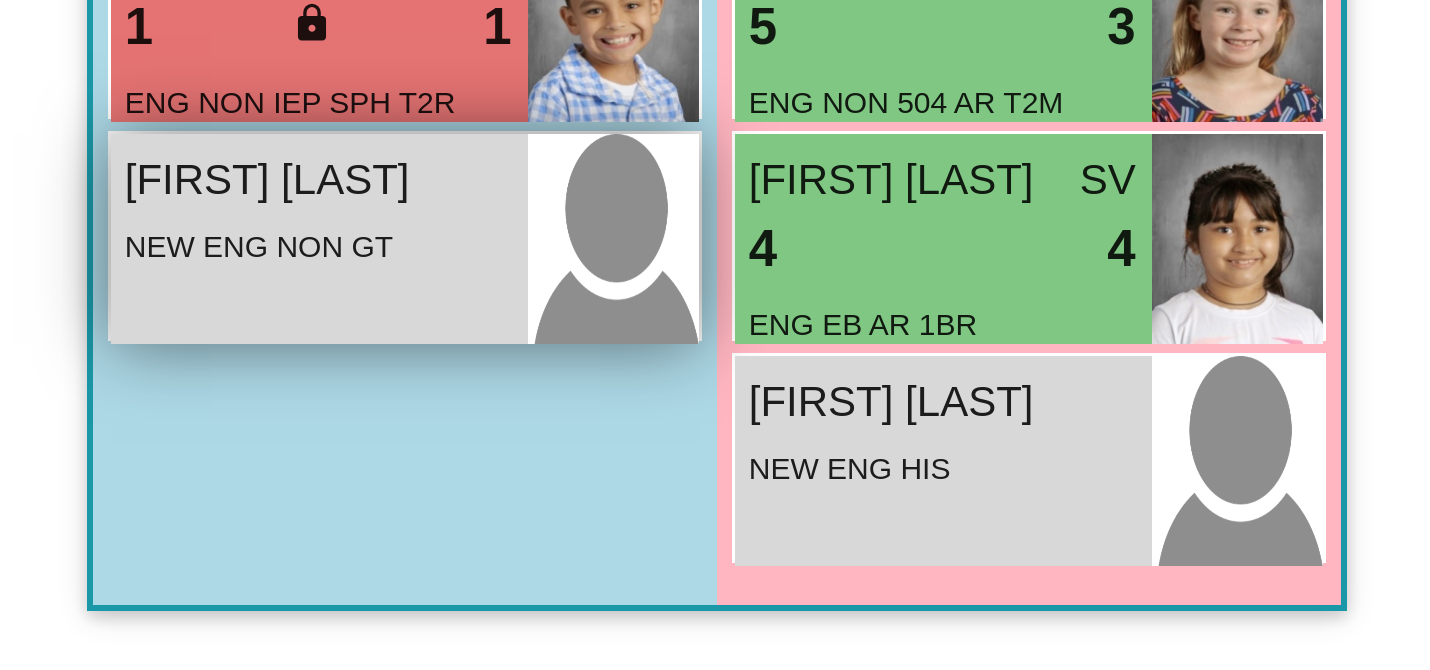 click on "[FIRST] [LAST] lock do_not_disturb_alt NEW ENG NON GT" at bounding box center (106, 526) 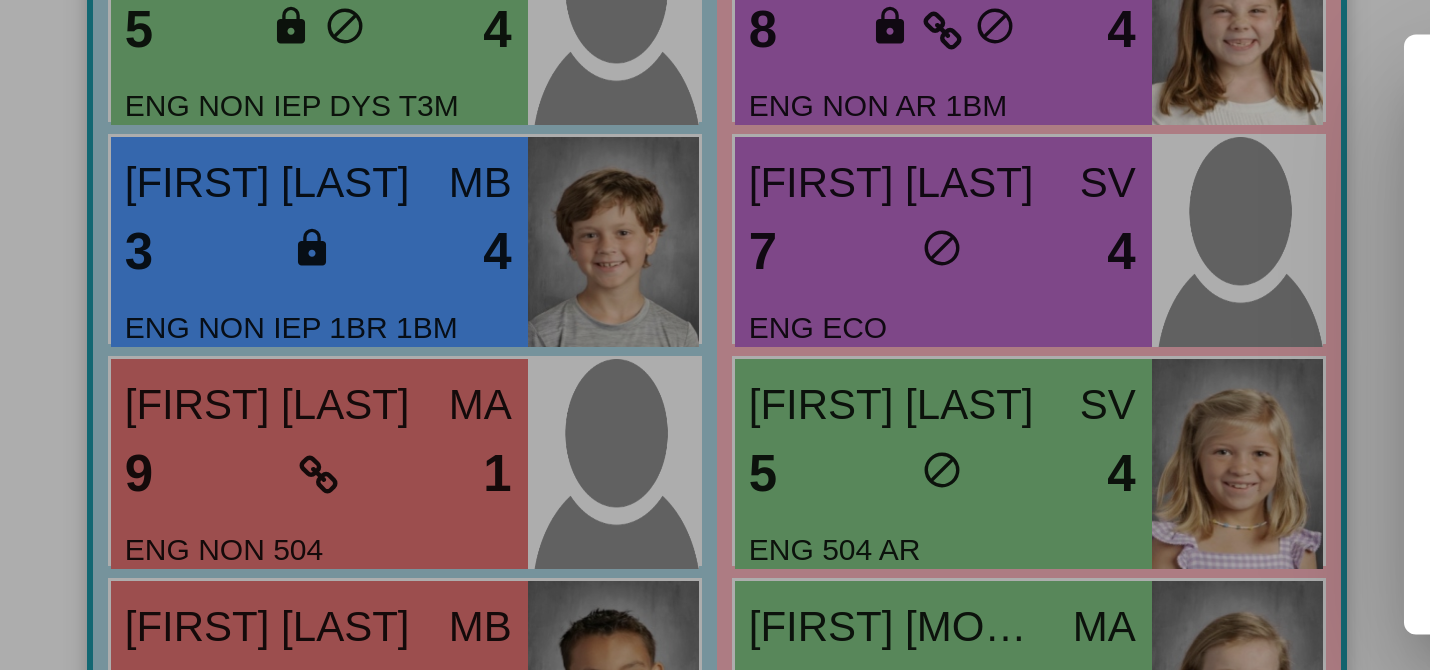click at bounding box center [715, 335] 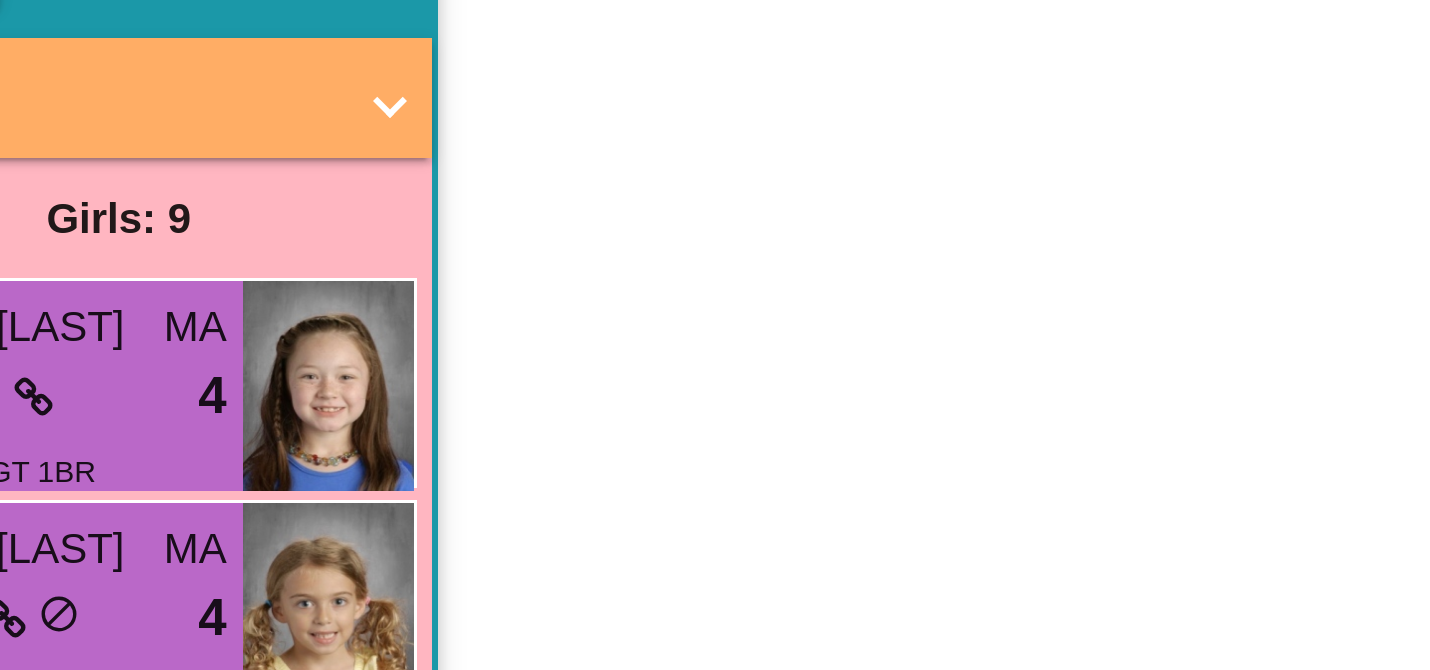 scroll, scrollTop: 0, scrollLeft: 0, axis: both 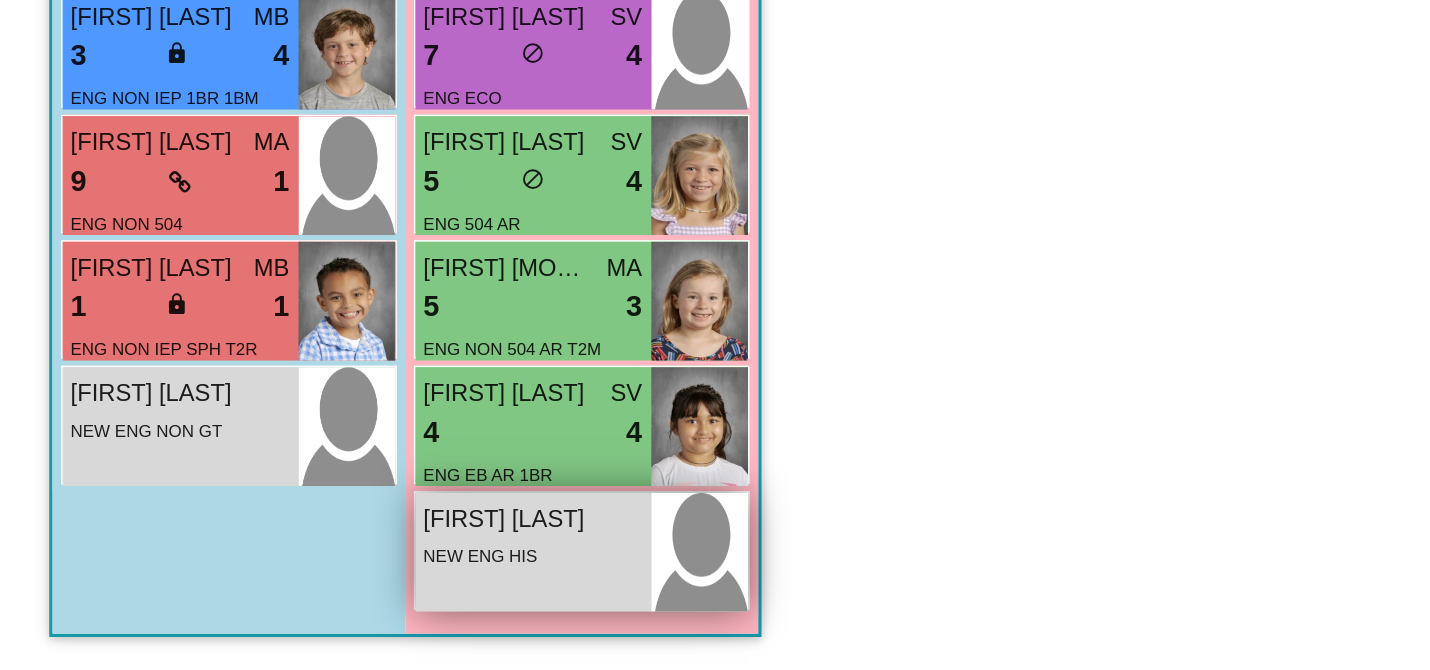 click on "[FIRST] [LAST]" at bounding box center [300, 580] 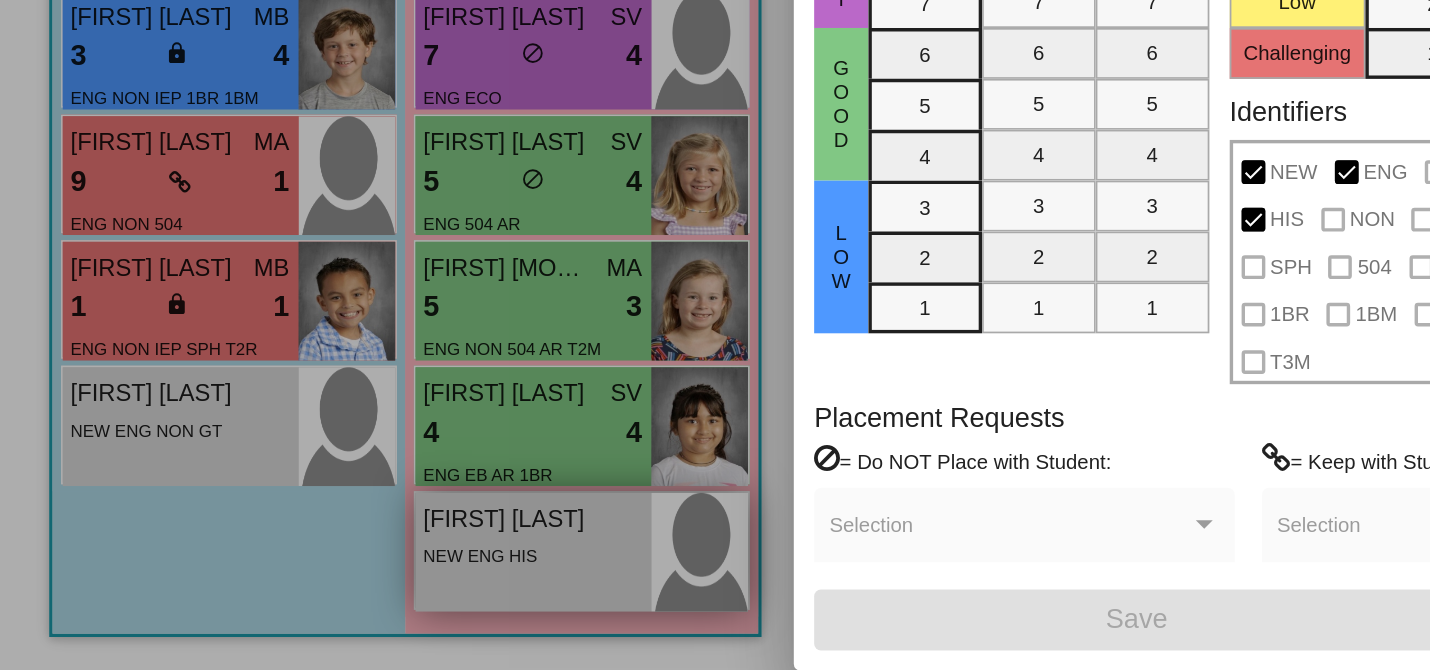 click at bounding box center [715, 335] 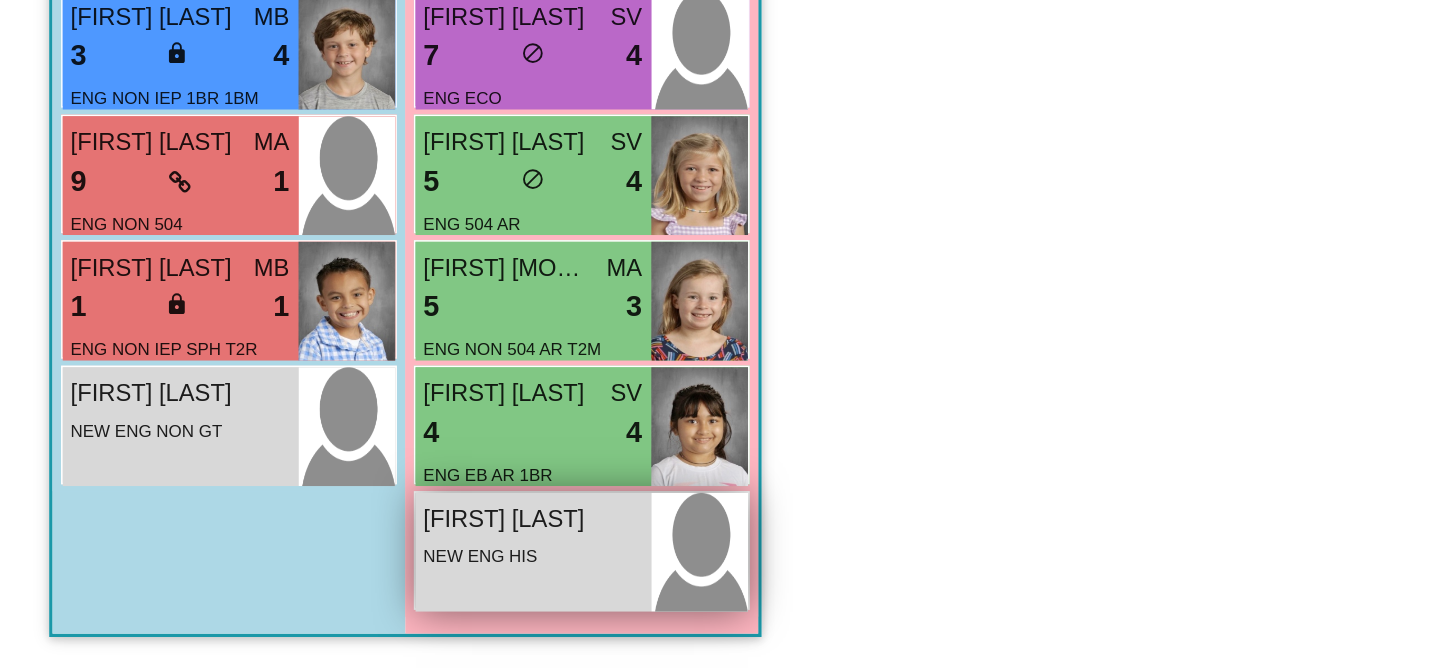 click on "[FIRST] [LAST]" at bounding box center [300, 580] 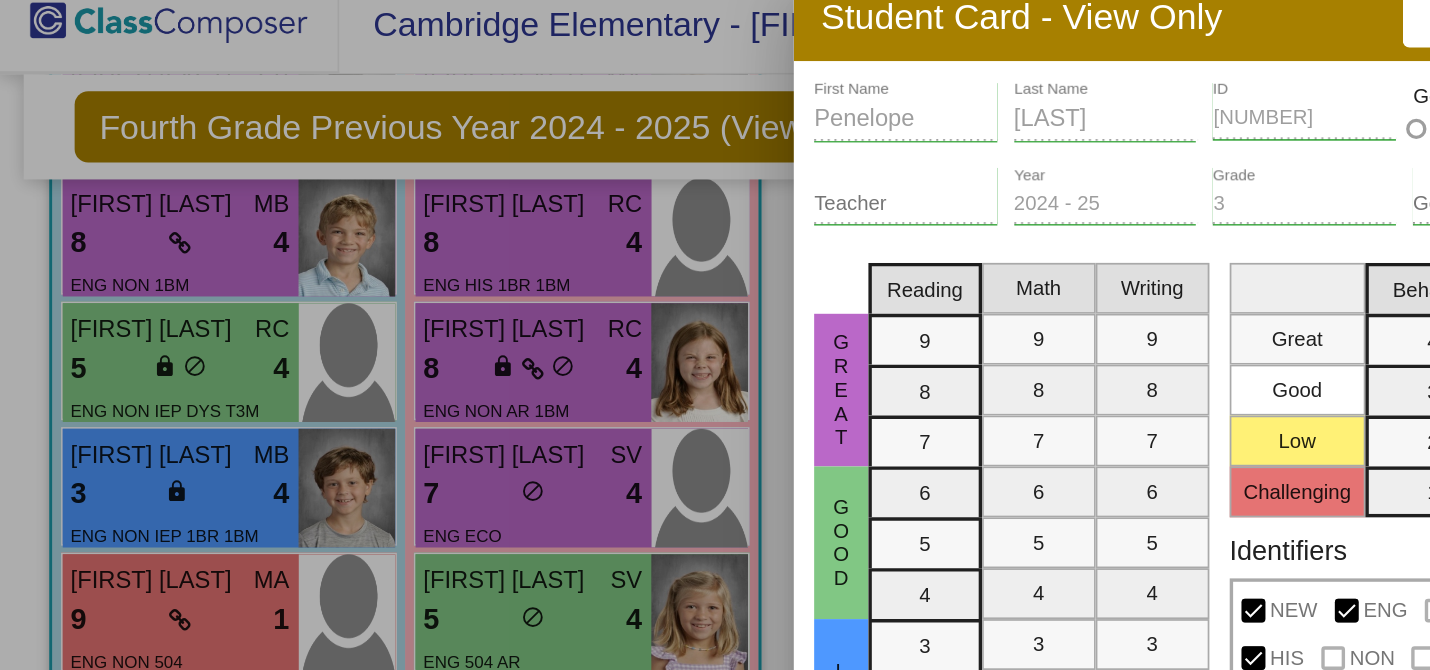 scroll, scrollTop: 0, scrollLeft: 0, axis: both 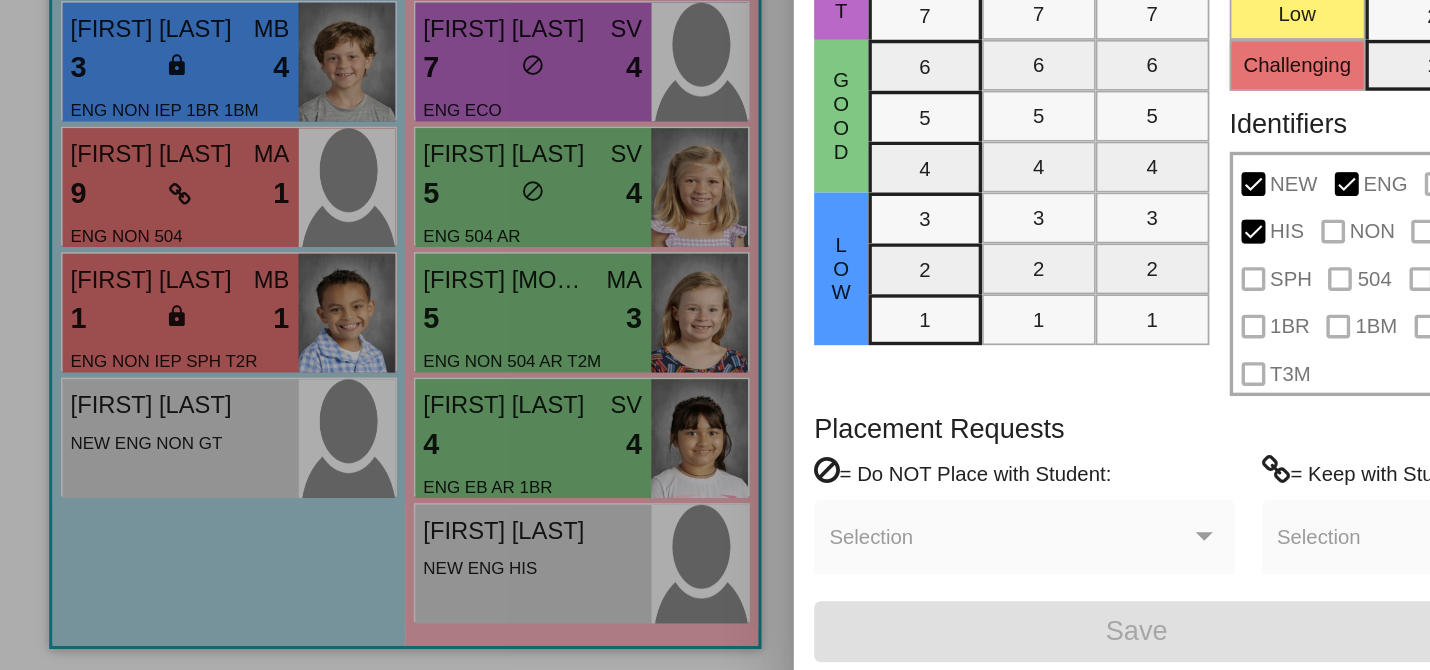 click at bounding box center [715, 335] 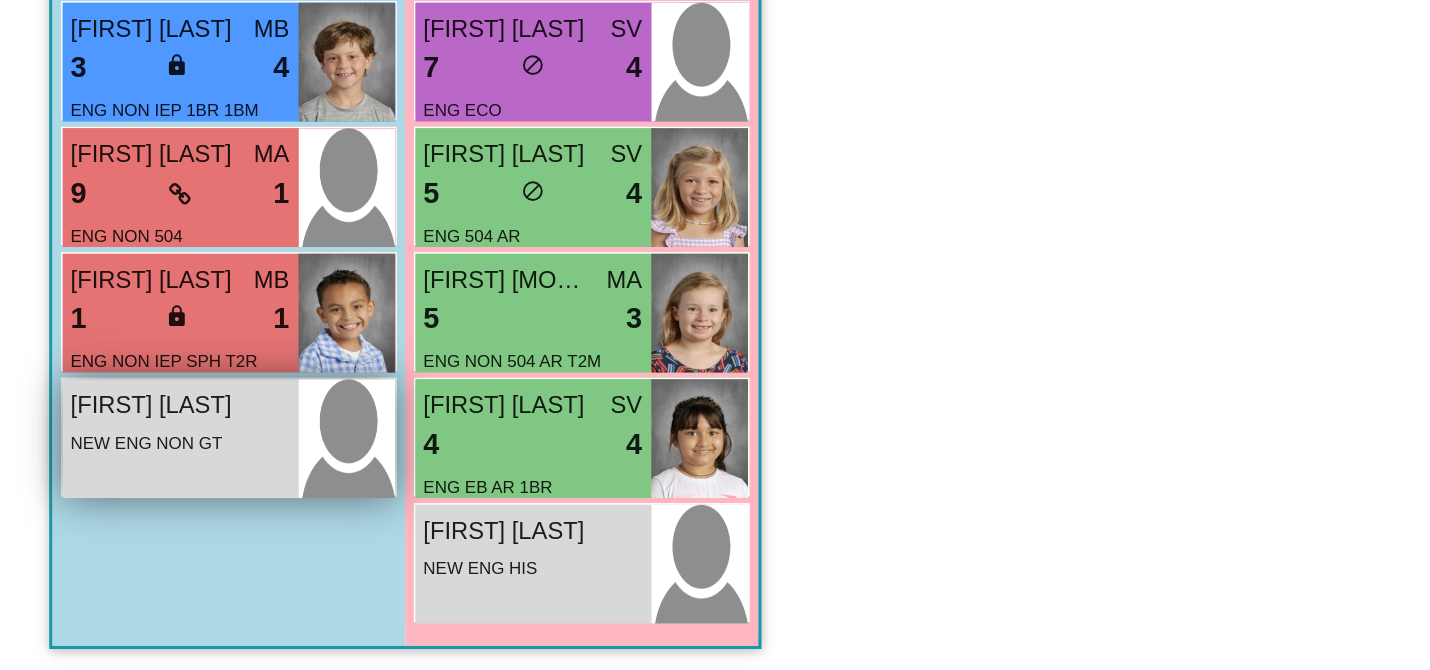 click on "NEW ENG NON GT" at bounding box center (106, 527) 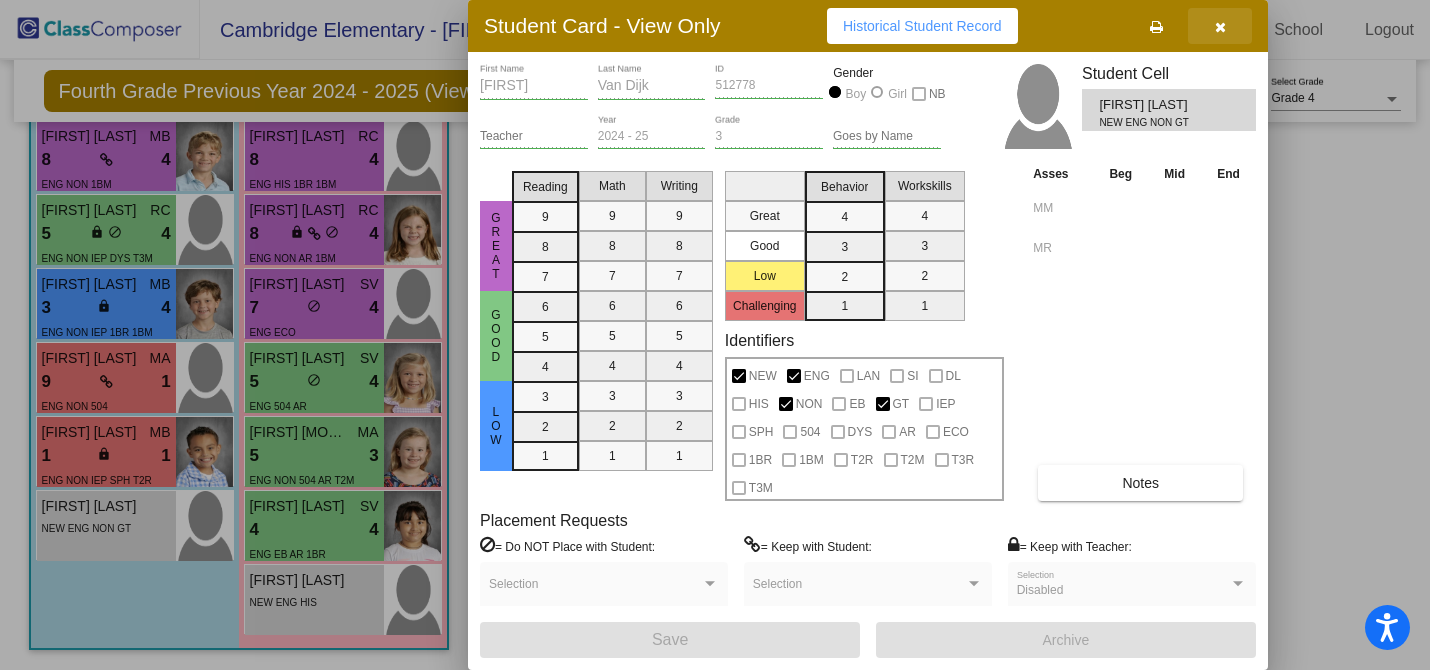 click at bounding box center [1220, 27] 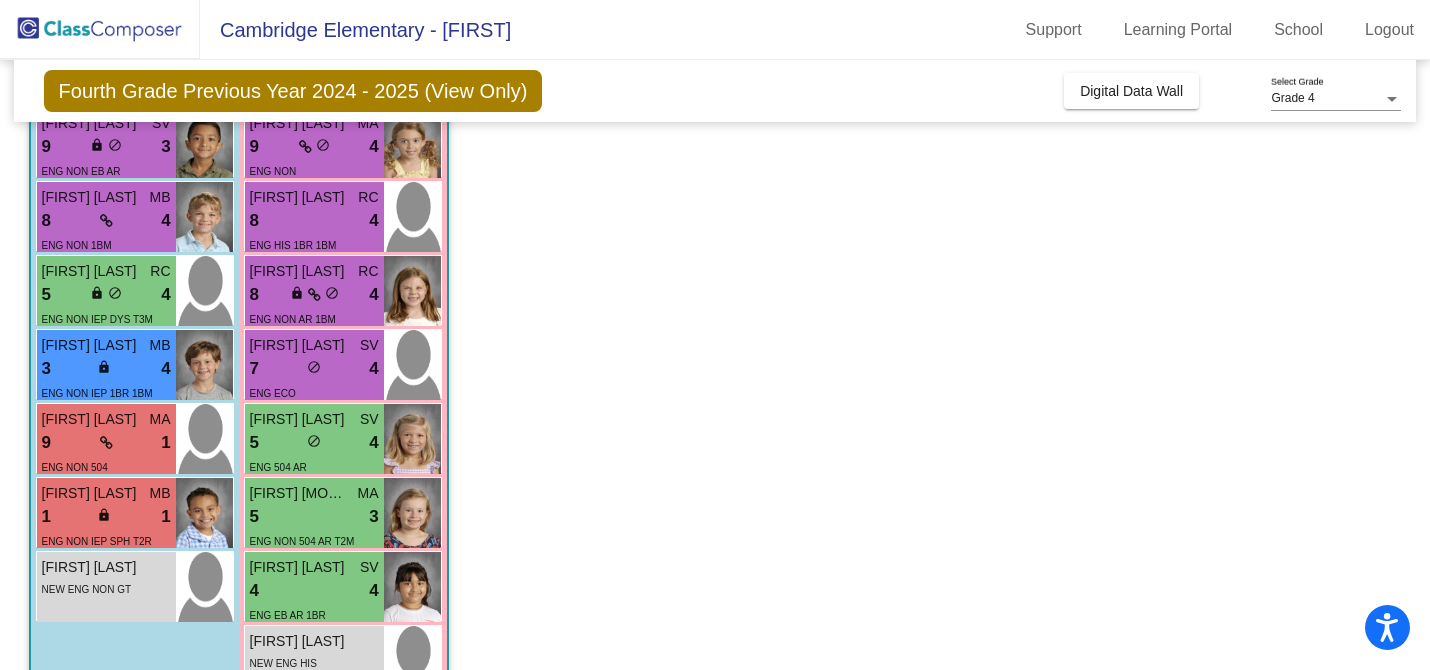 scroll, scrollTop: 288, scrollLeft: 0, axis: vertical 